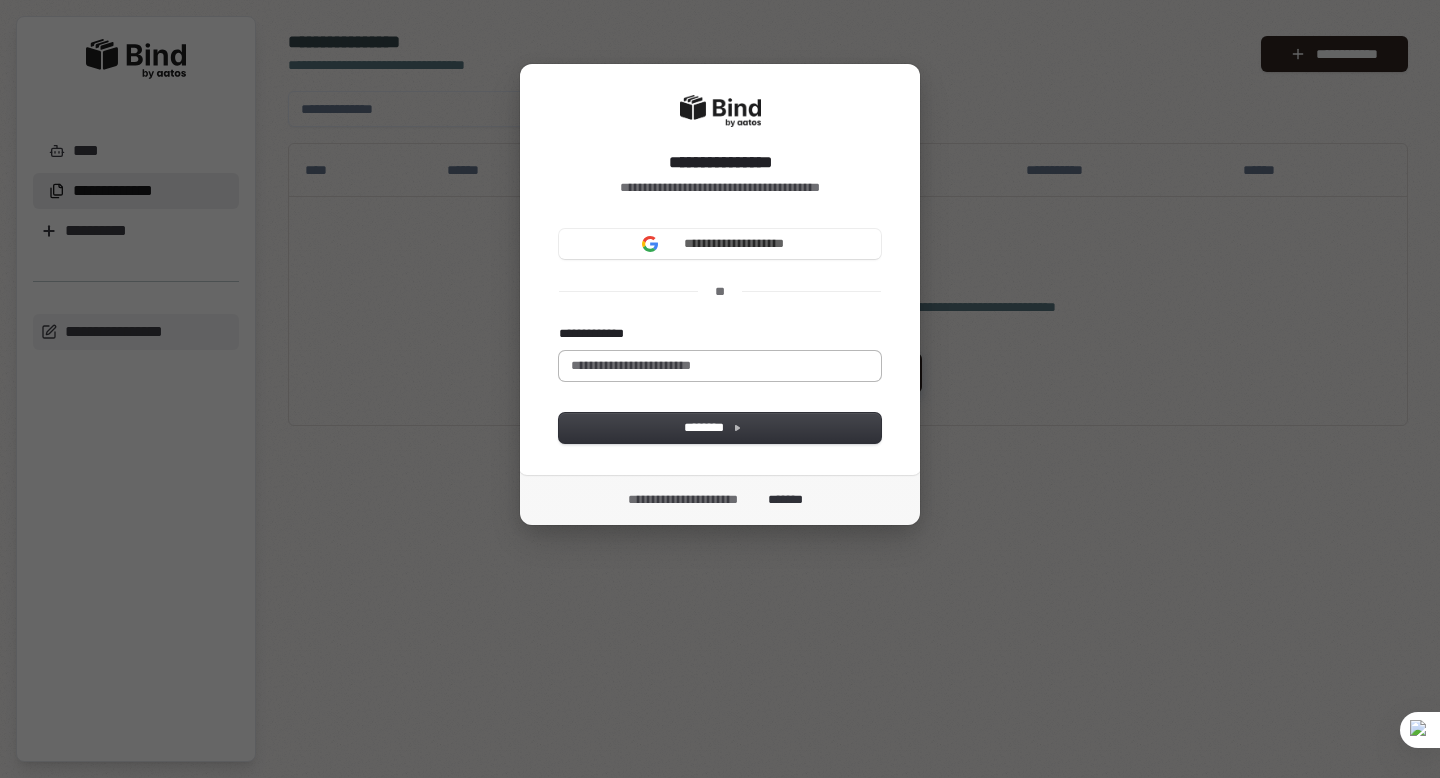 scroll, scrollTop: 0, scrollLeft: 0, axis: both 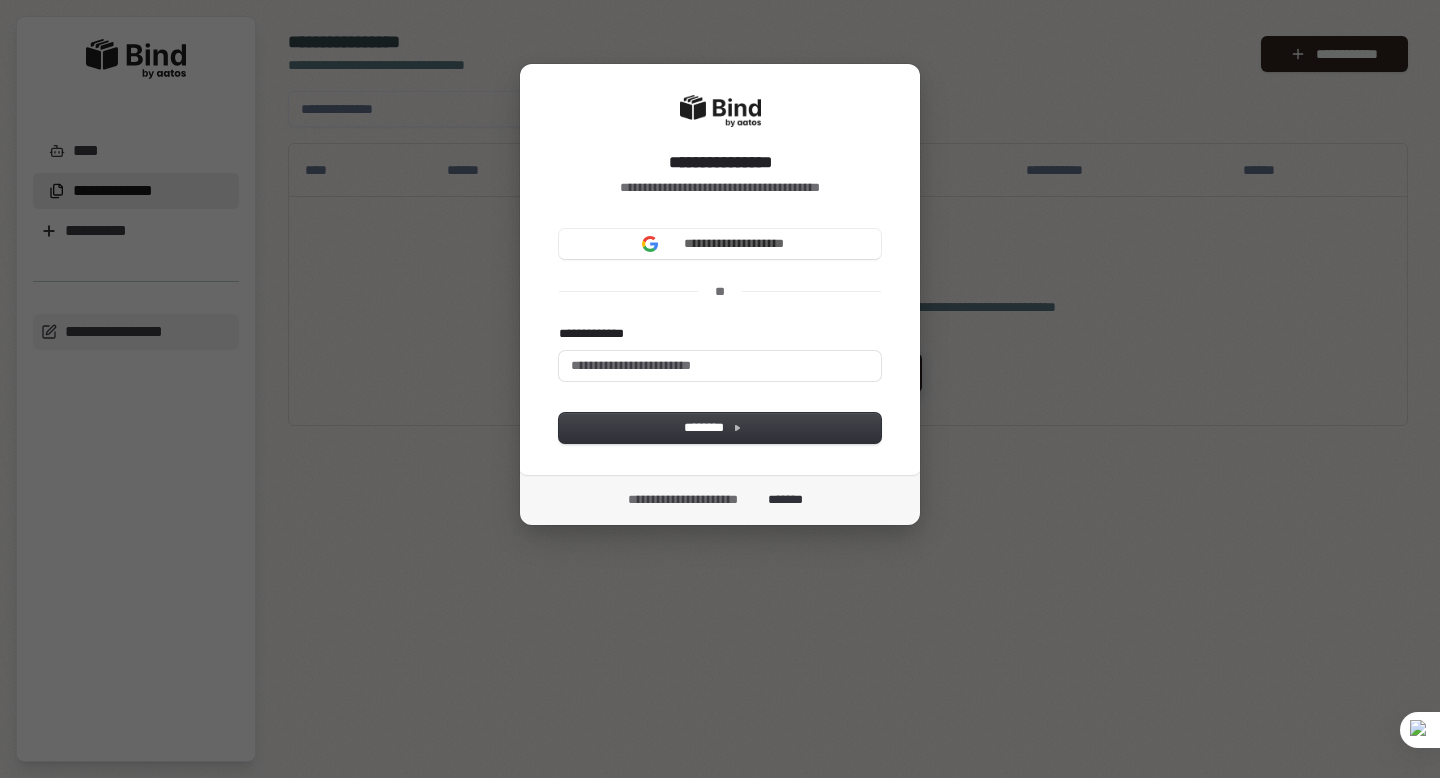 click on "**********" at bounding box center [720, 389] 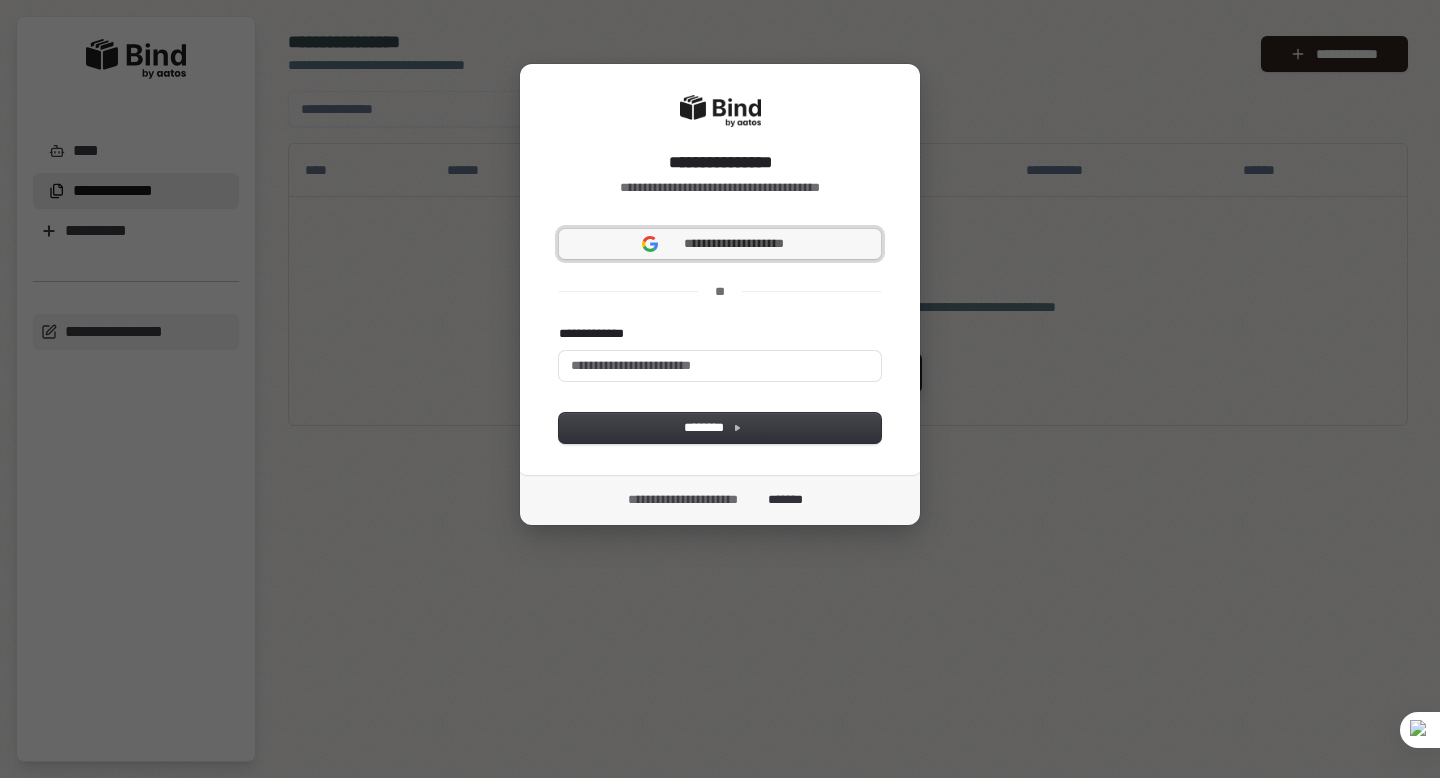 click on "**********" at bounding box center (734, 244) 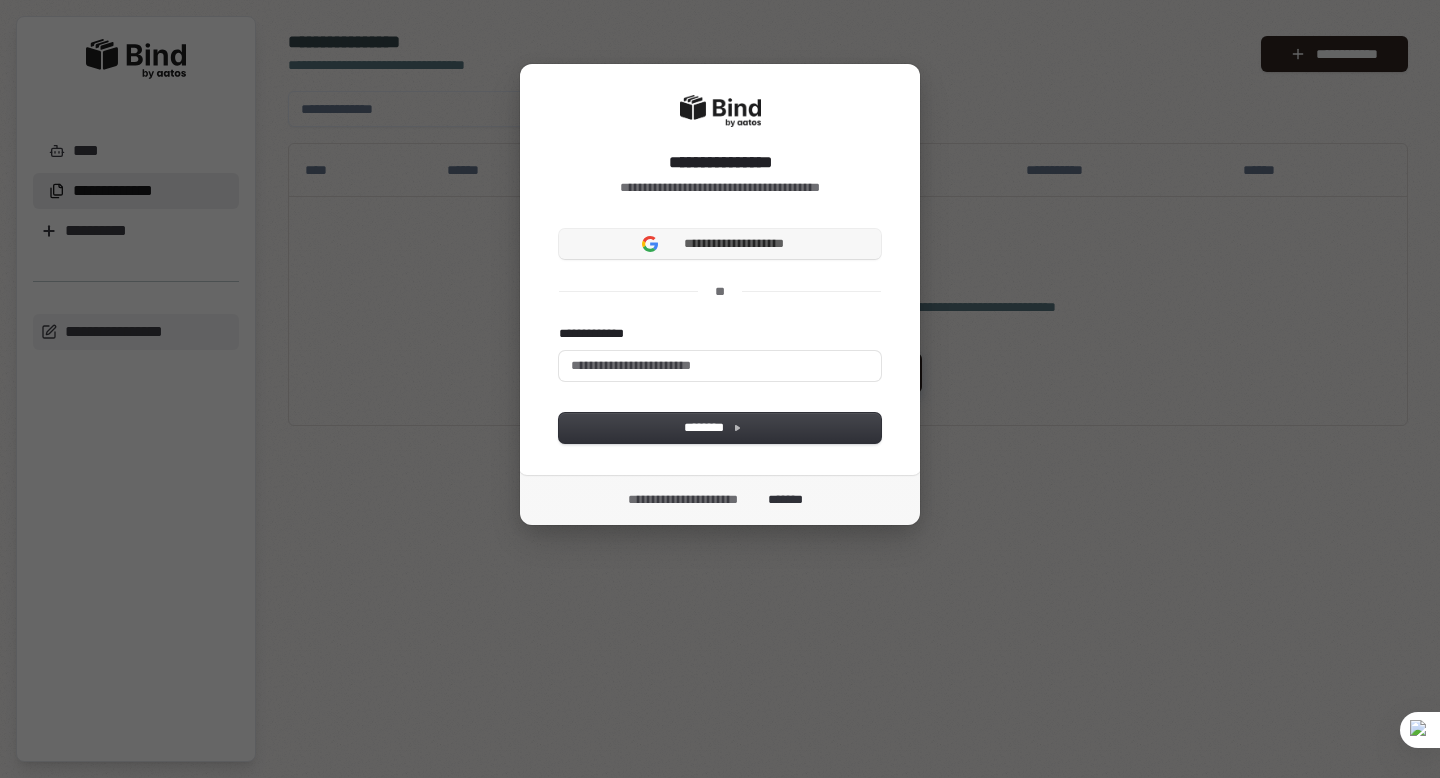 type 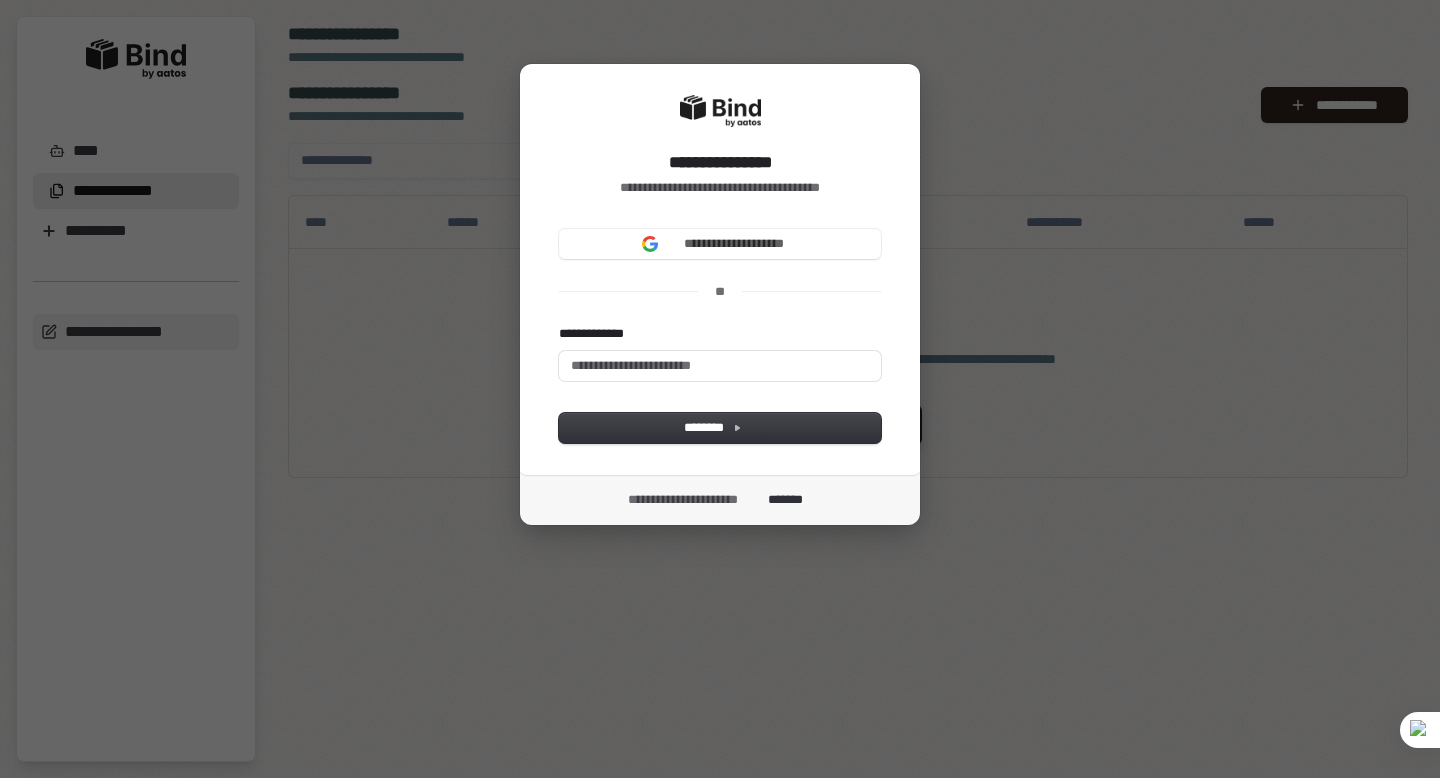 scroll, scrollTop: 0, scrollLeft: 0, axis: both 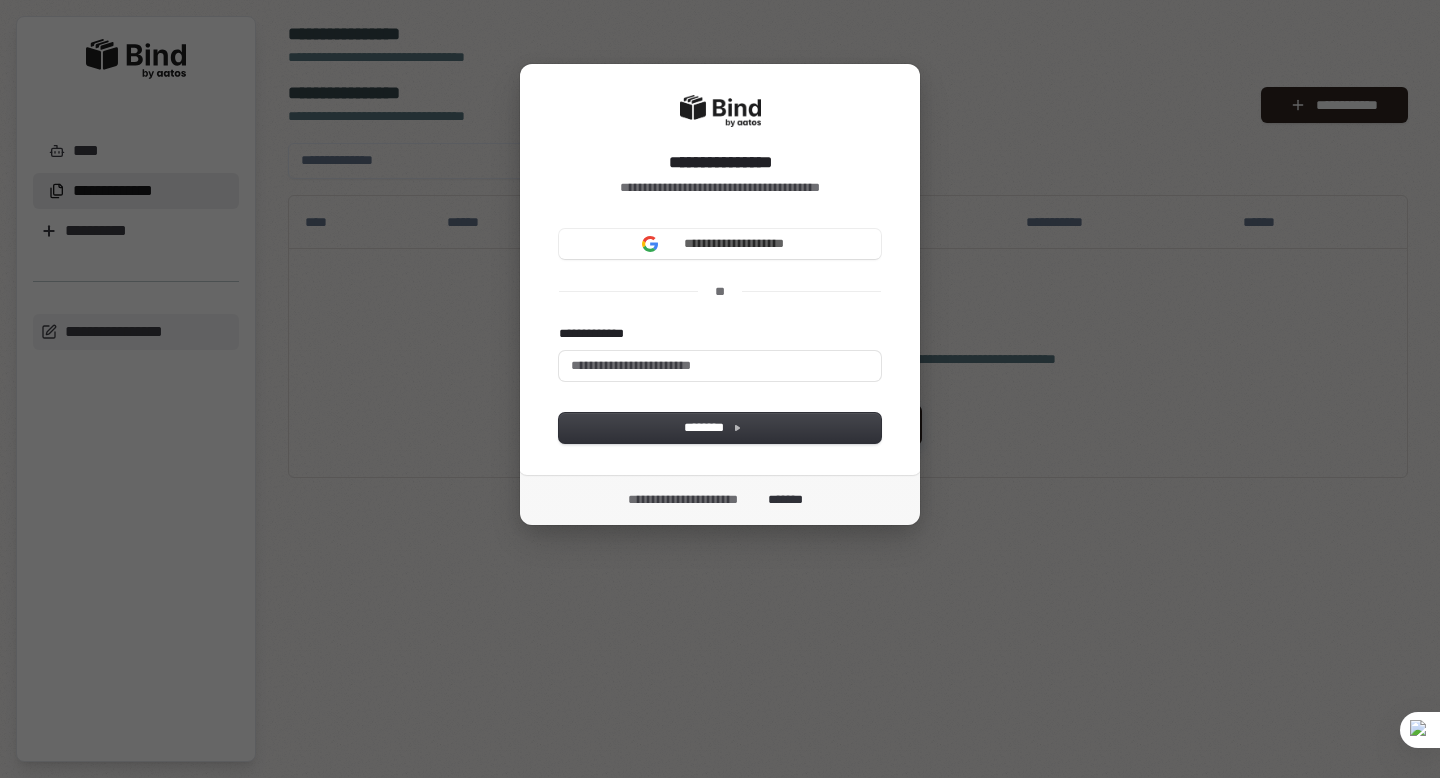 click on "**********" at bounding box center (720, 389) 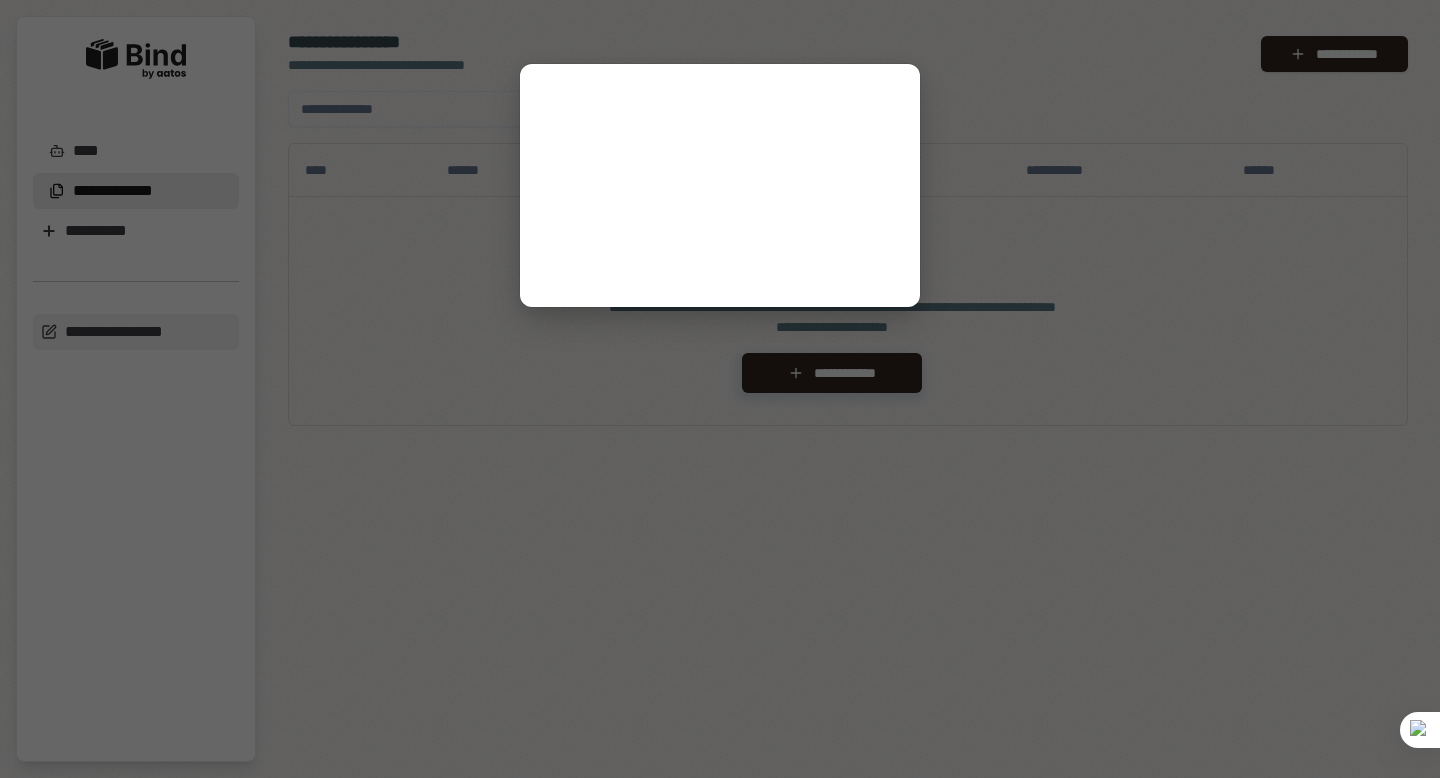 scroll, scrollTop: 0, scrollLeft: 0, axis: both 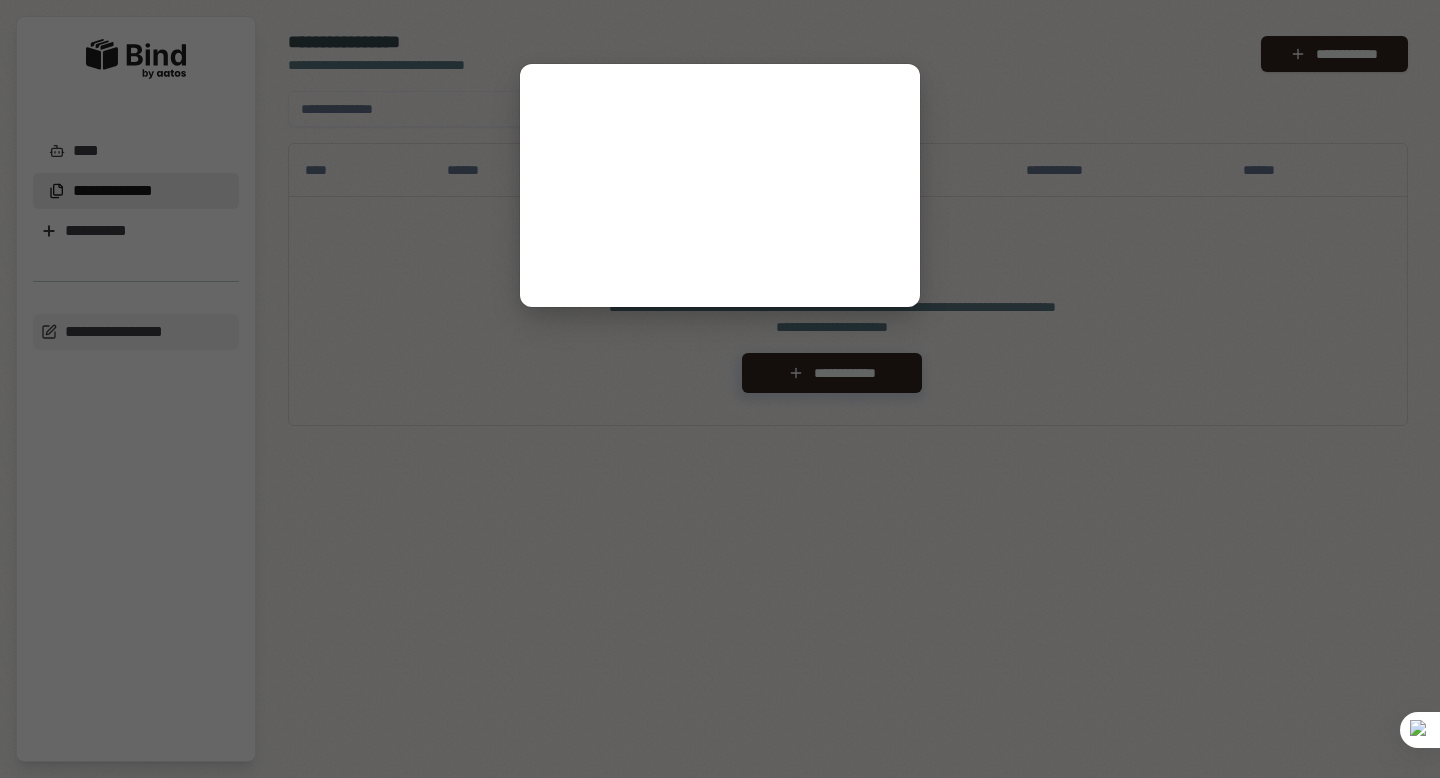 click at bounding box center (720, 389) 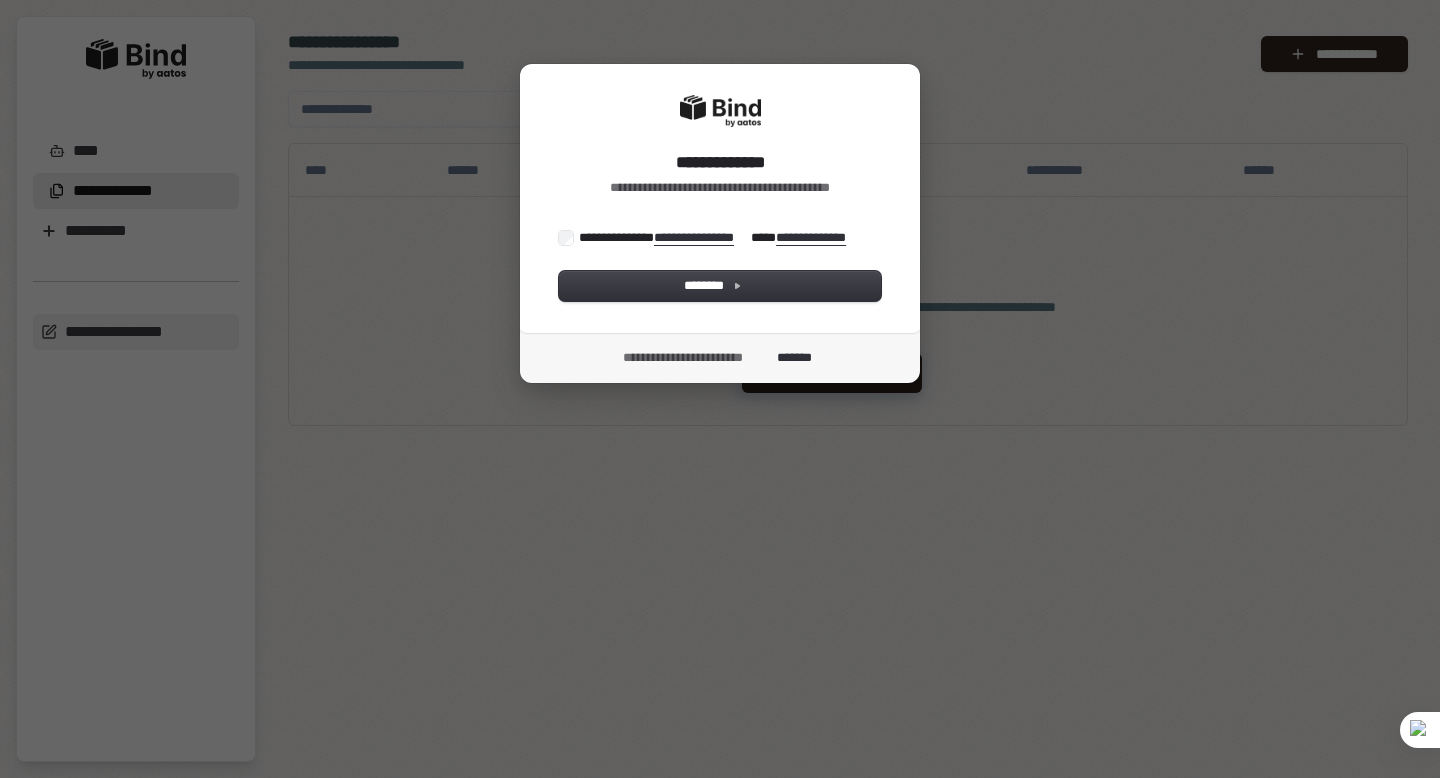 scroll, scrollTop: 0, scrollLeft: 0, axis: both 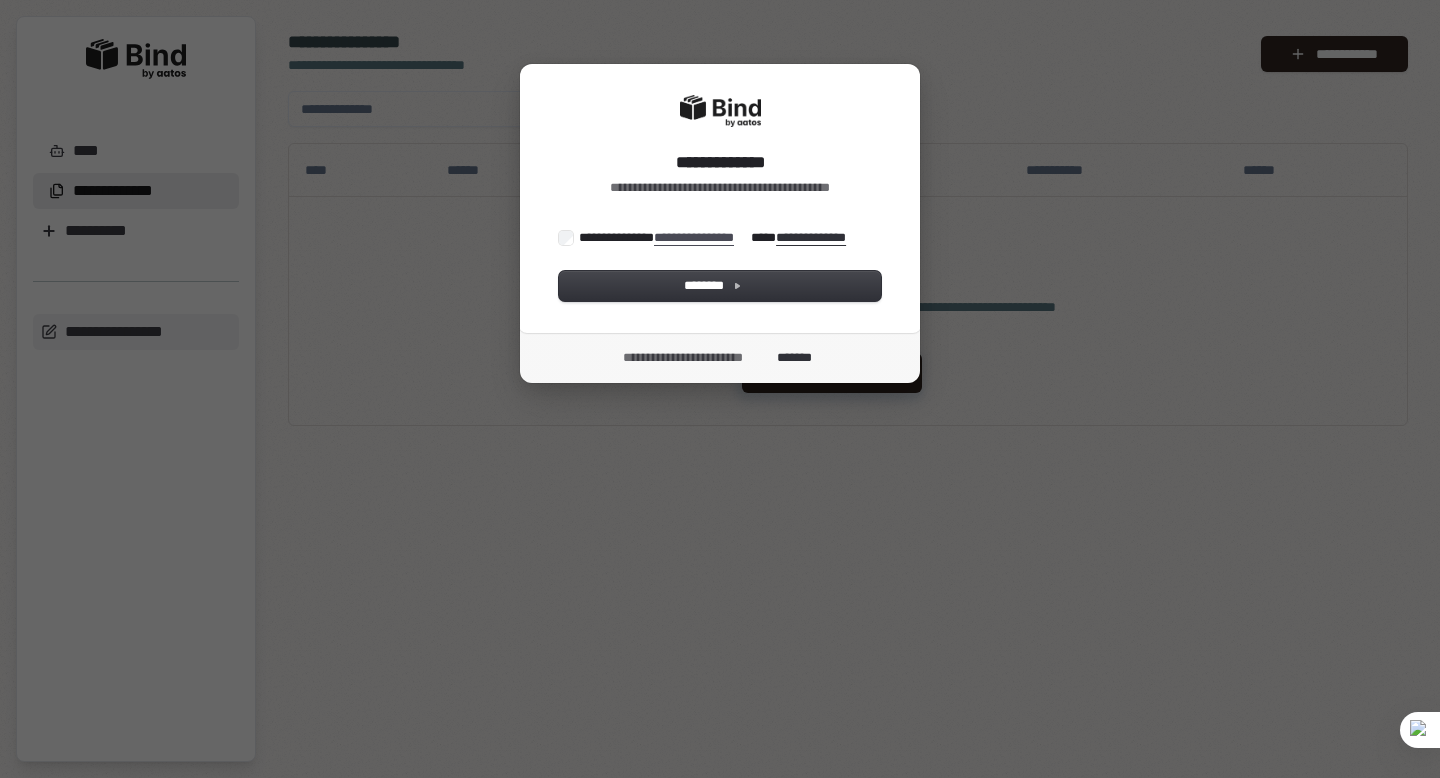 click on "**********" at bounding box center [702, 238] 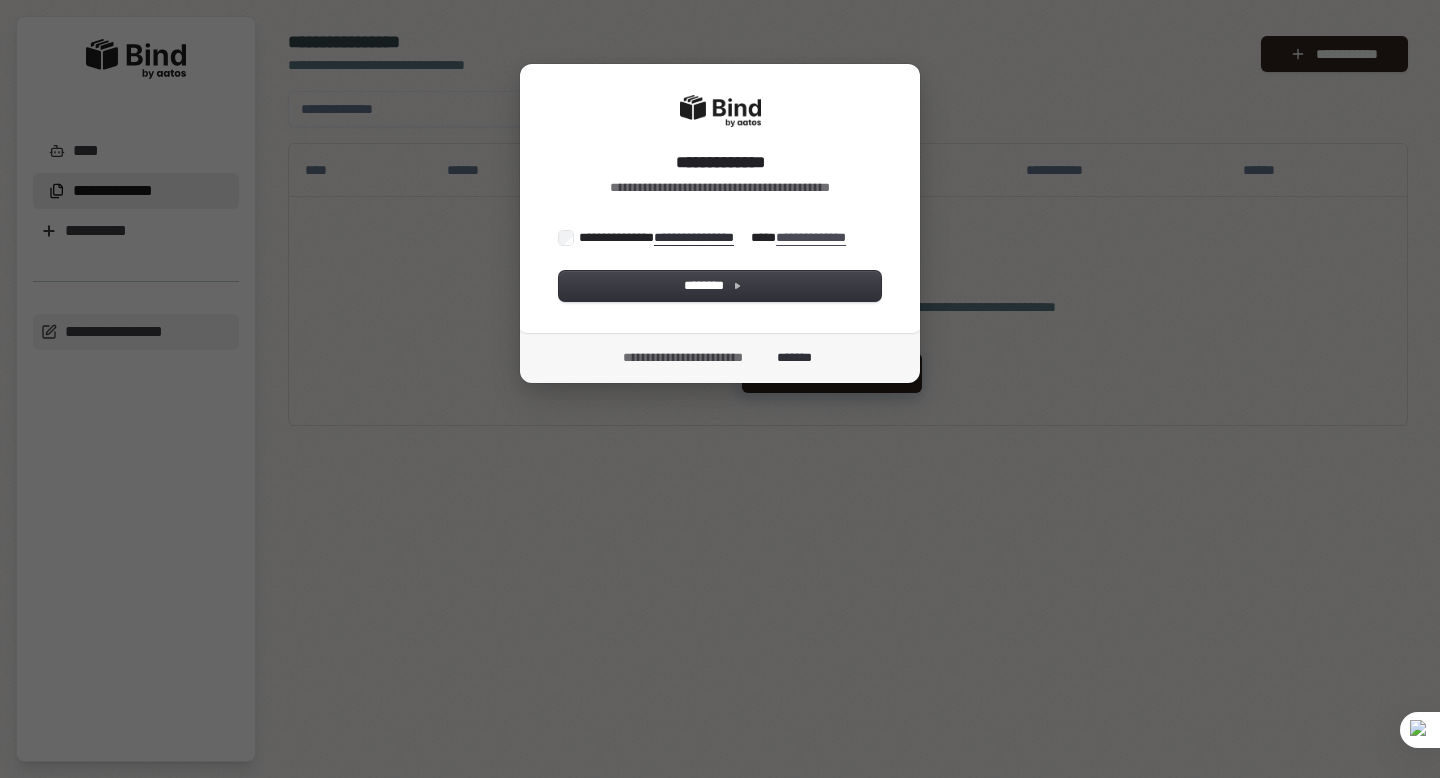 click on "**********" at bounding box center (816, 238) 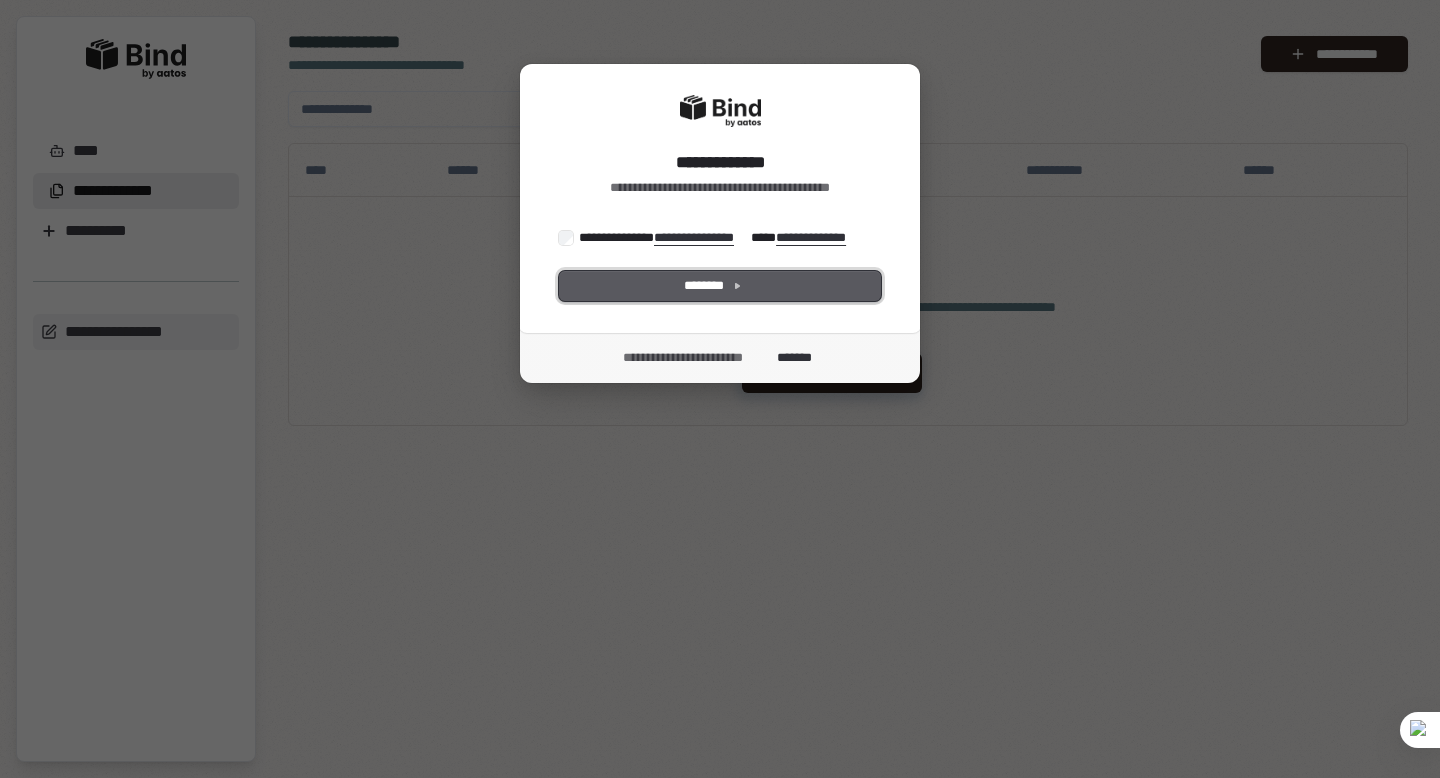 click on "********" at bounding box center (720, 286) 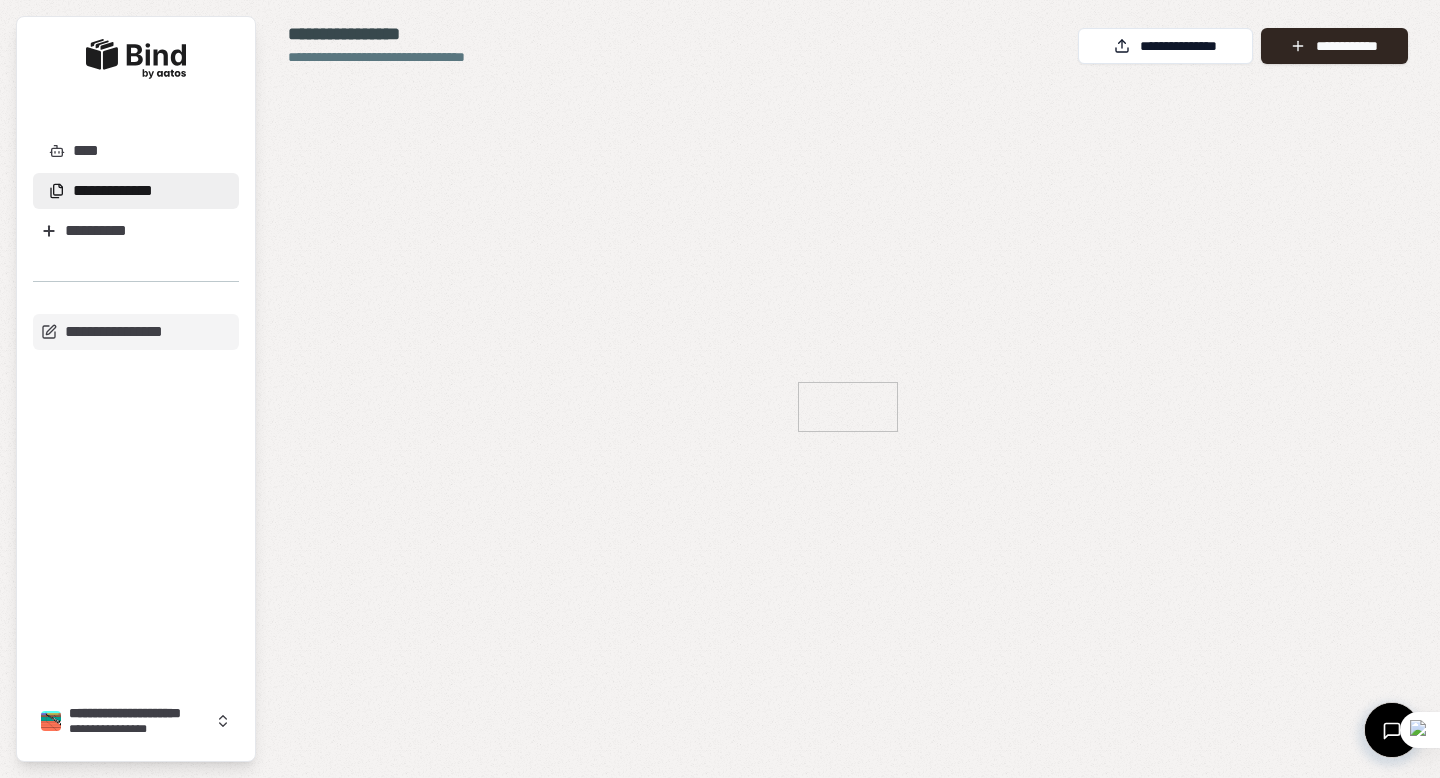 scroll, scrollTop: 0, scrollLeft: 0, axis: both 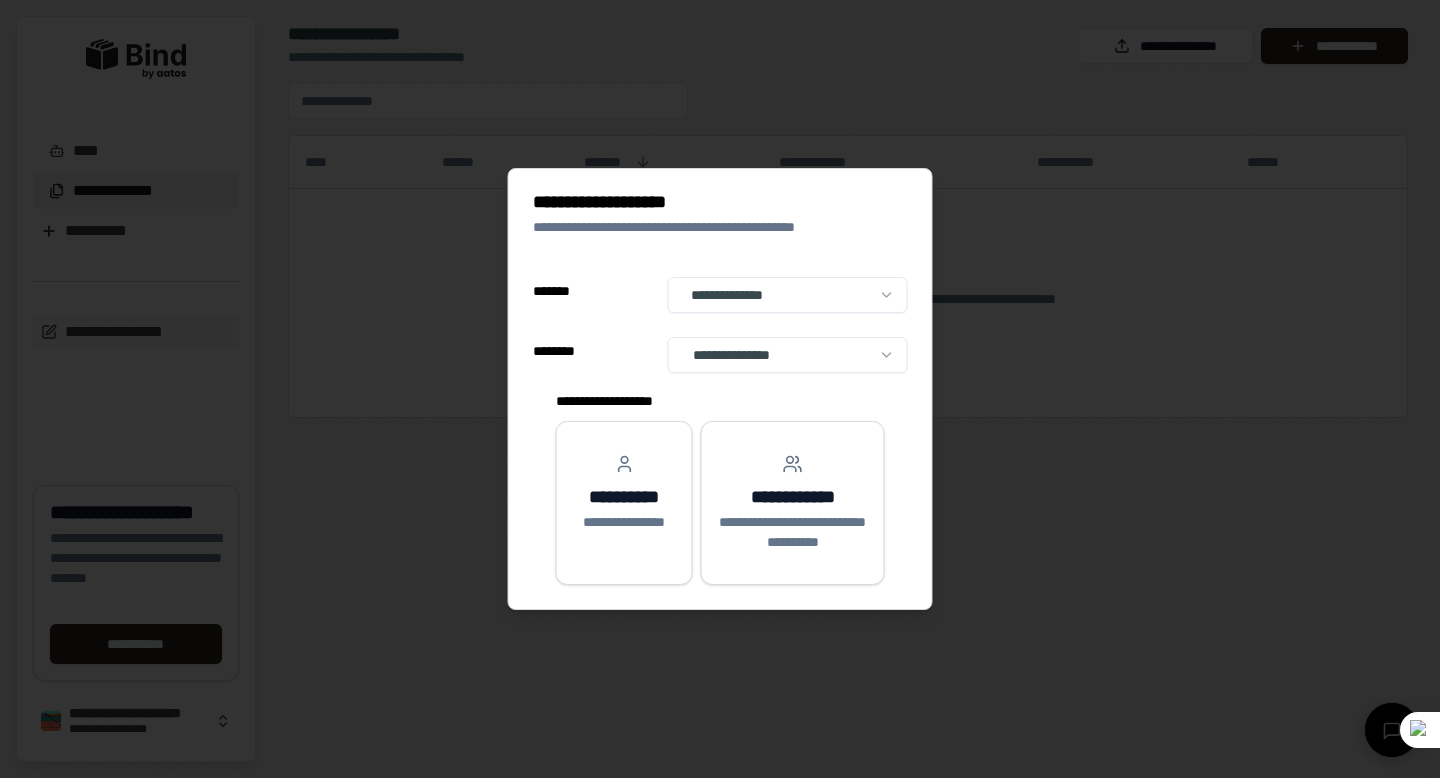 select on "**" 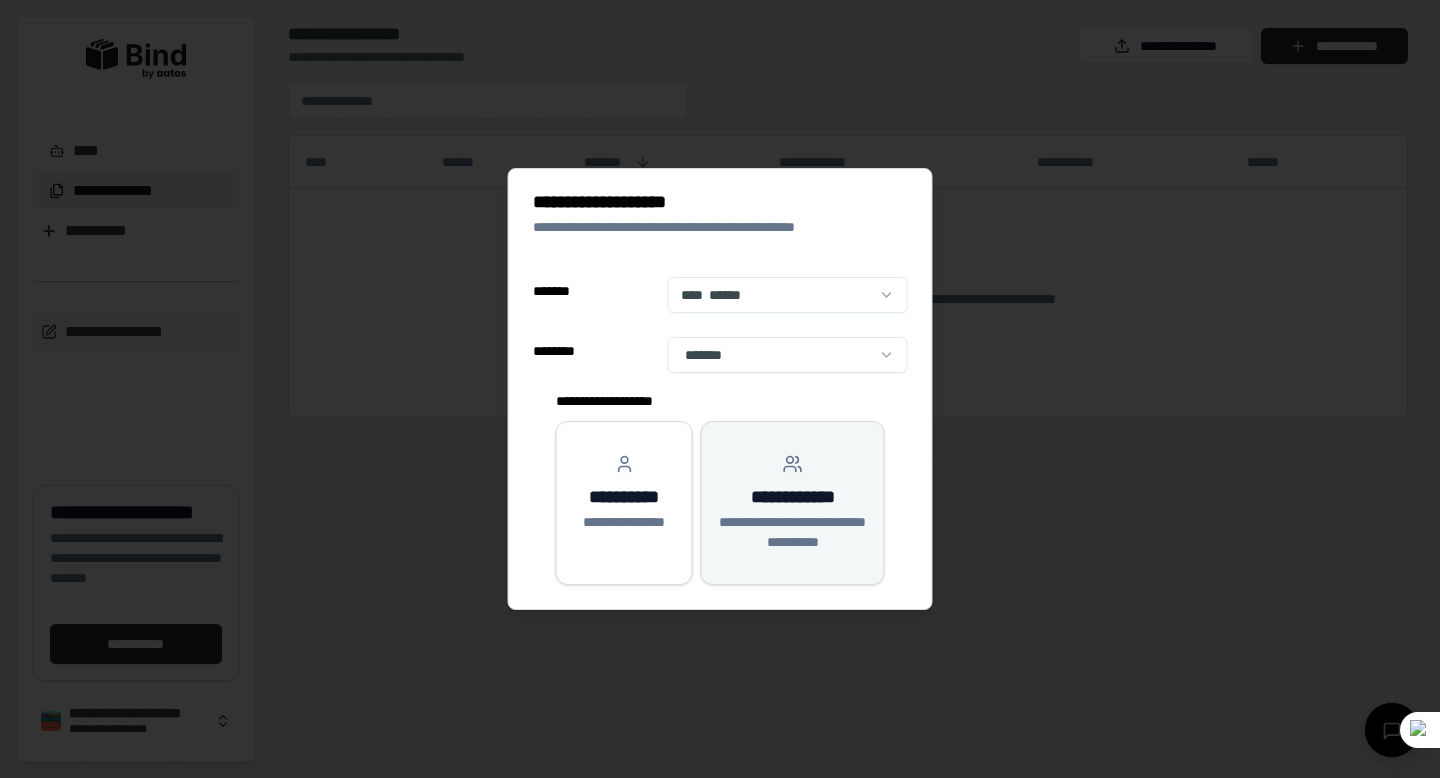 click on "**********" at bounding box center [793, 503] 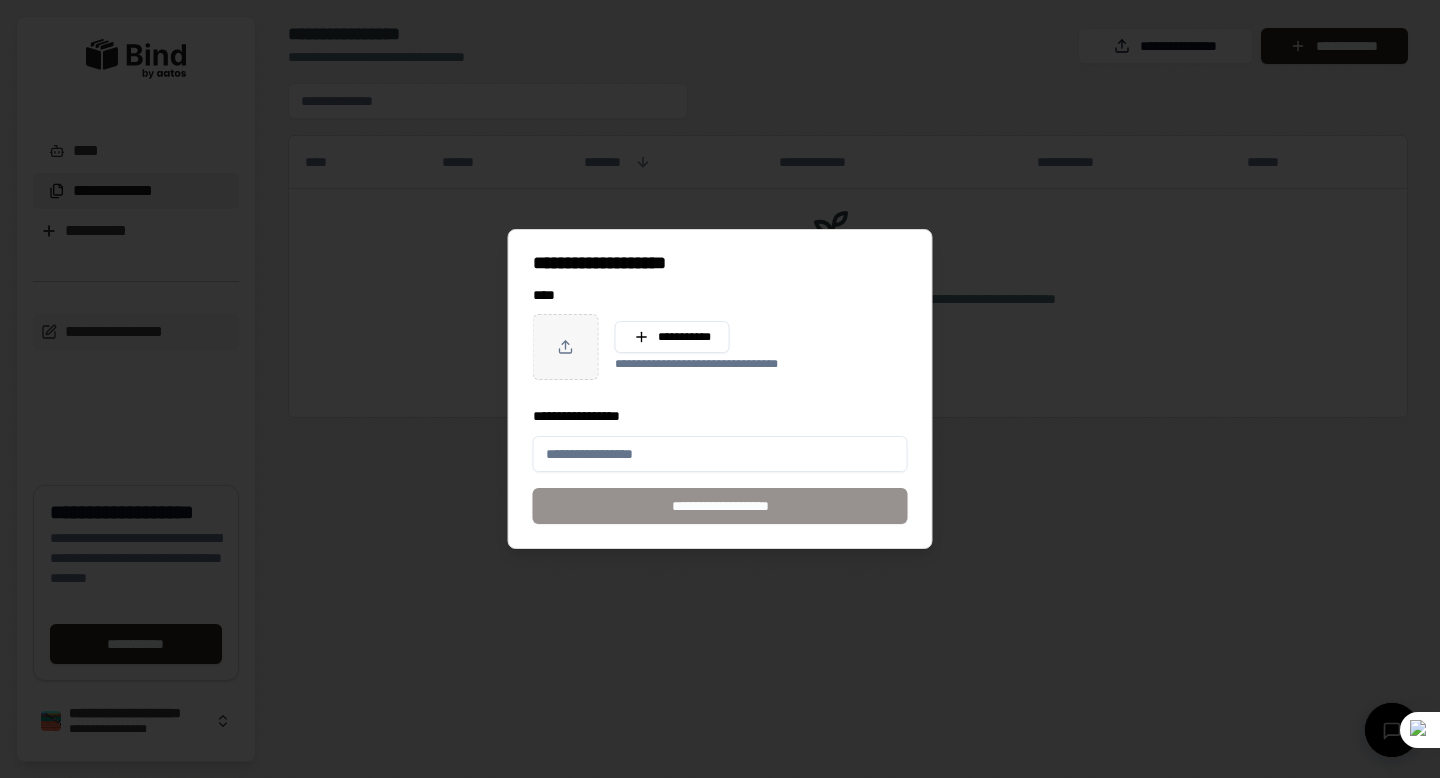 type on "*" 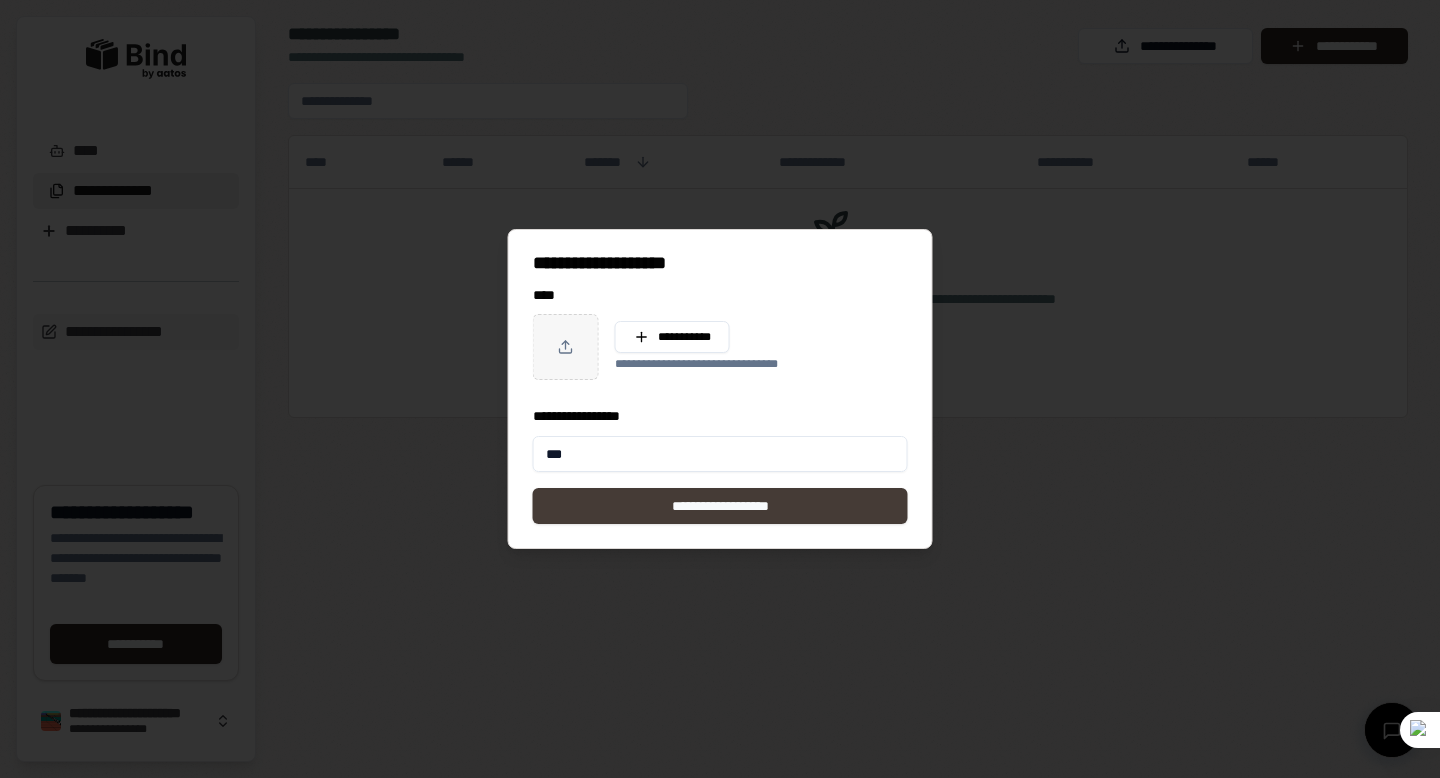 type on "***" 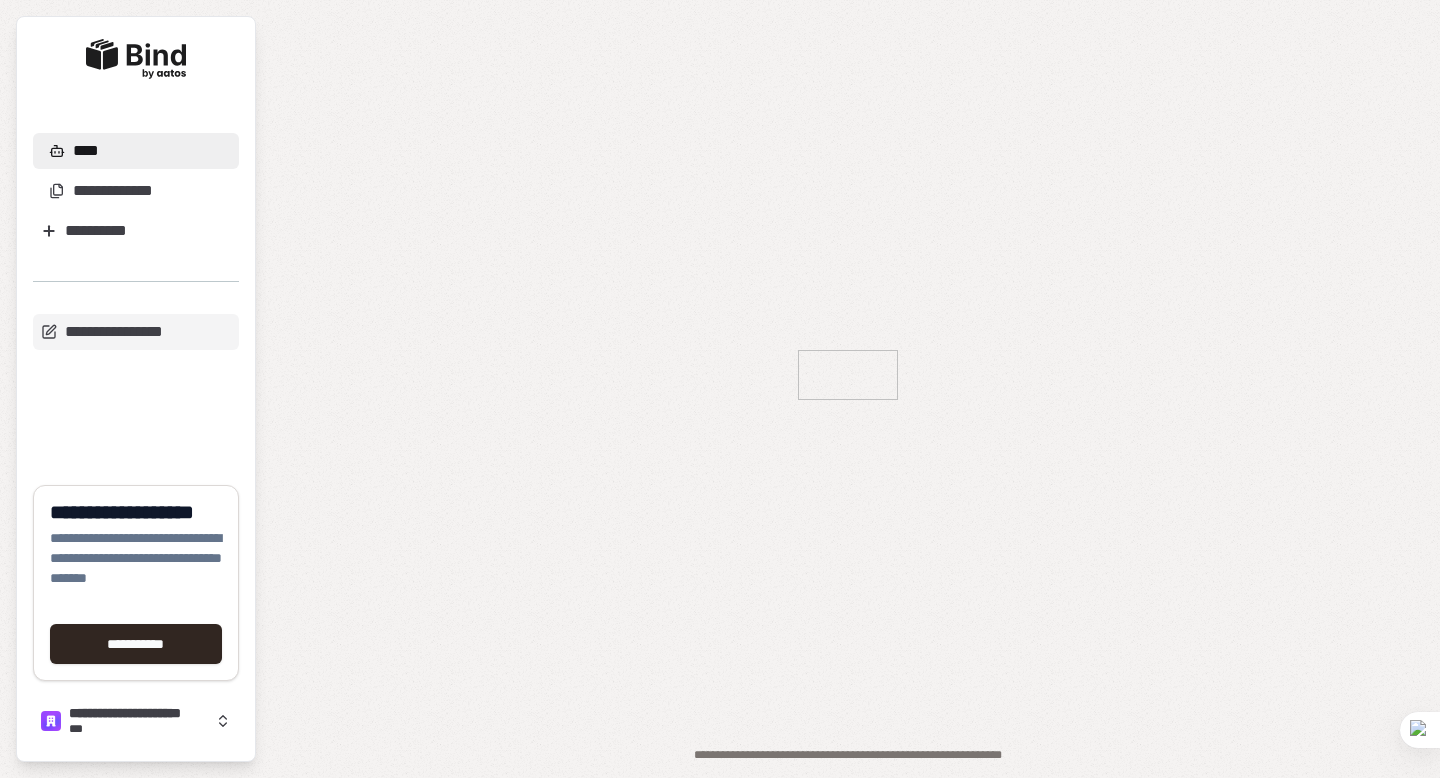 scroll, scrollTop: 0, scrollLeft: 0, axis: both 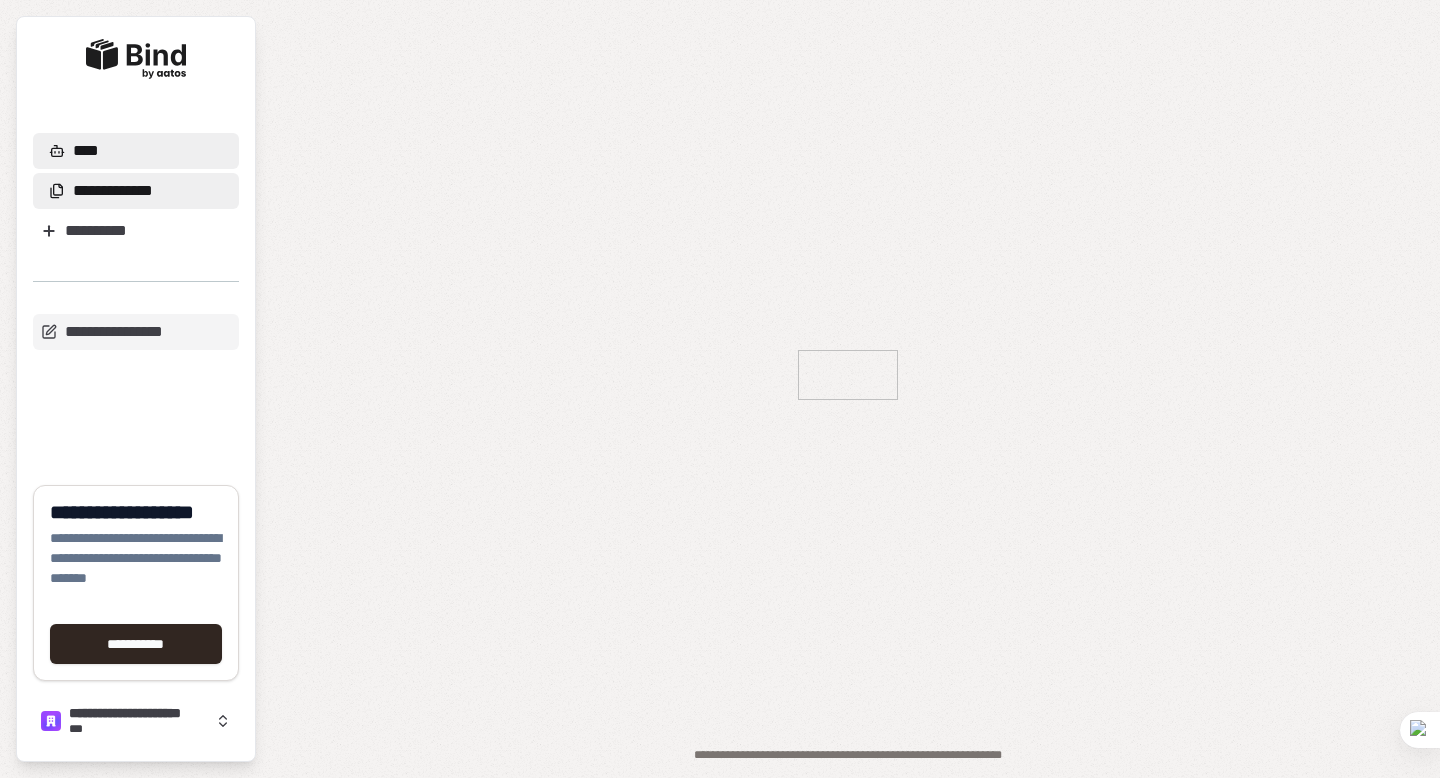 click on "**********" at bounding box center (113, 191) 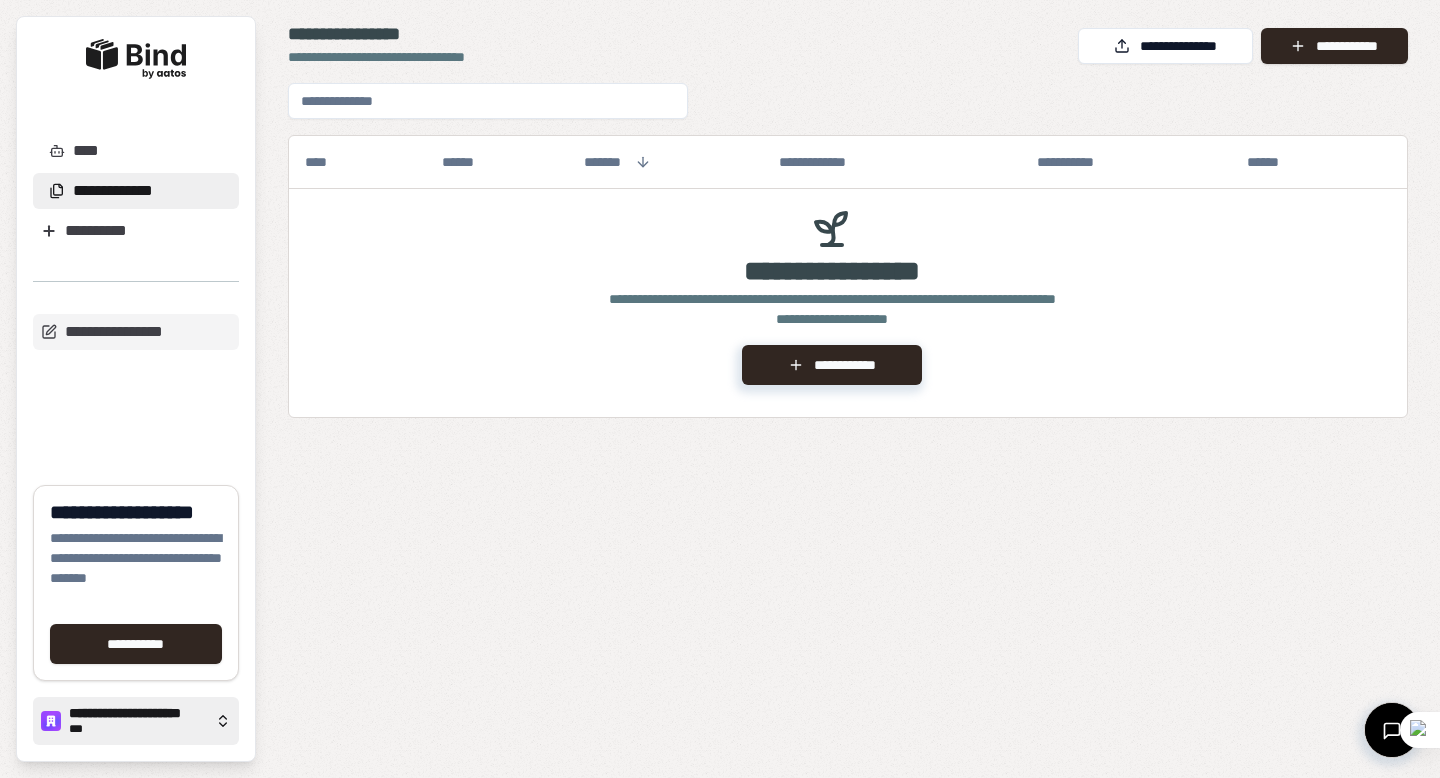 click on "**********" at bounding box center [138, 714] 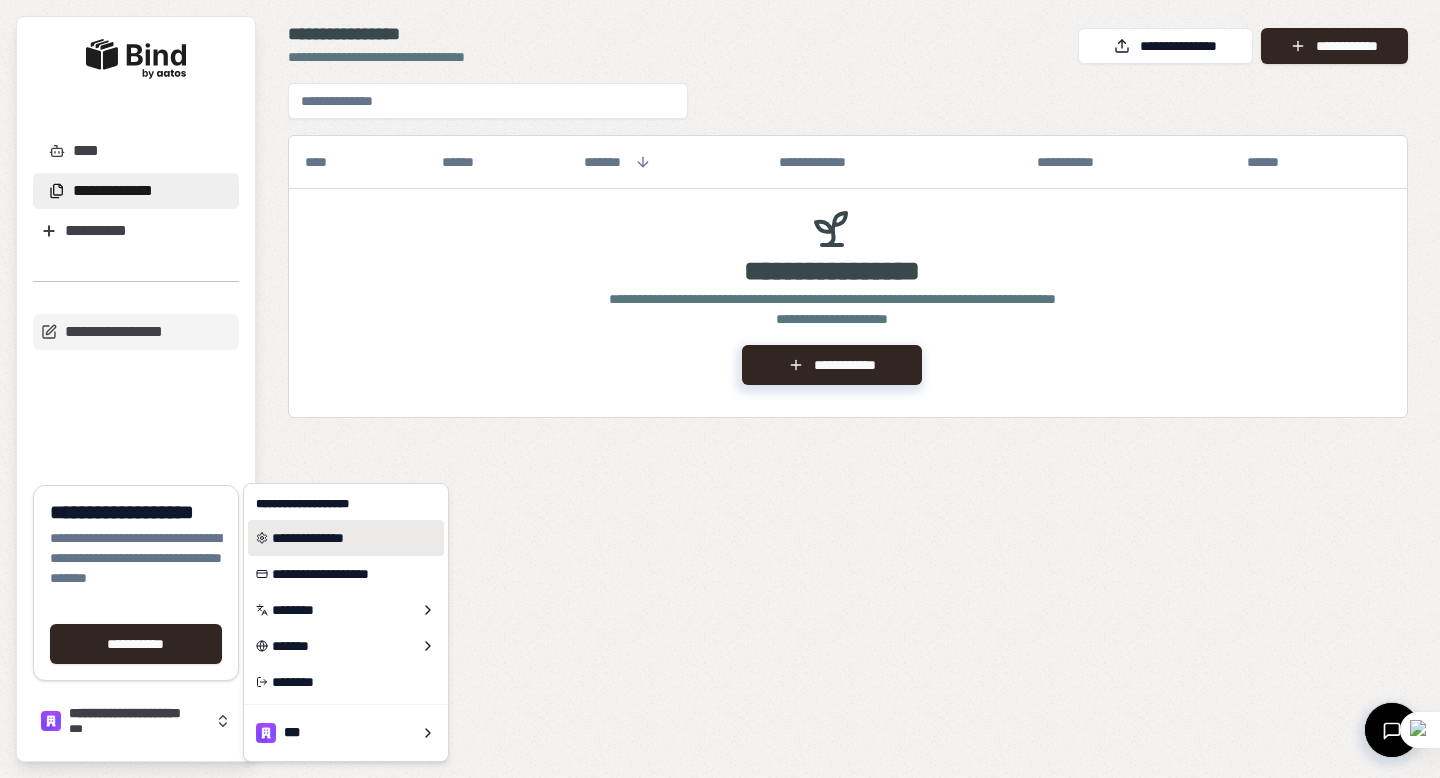 click on "**********" at bounding box center [346, 538] 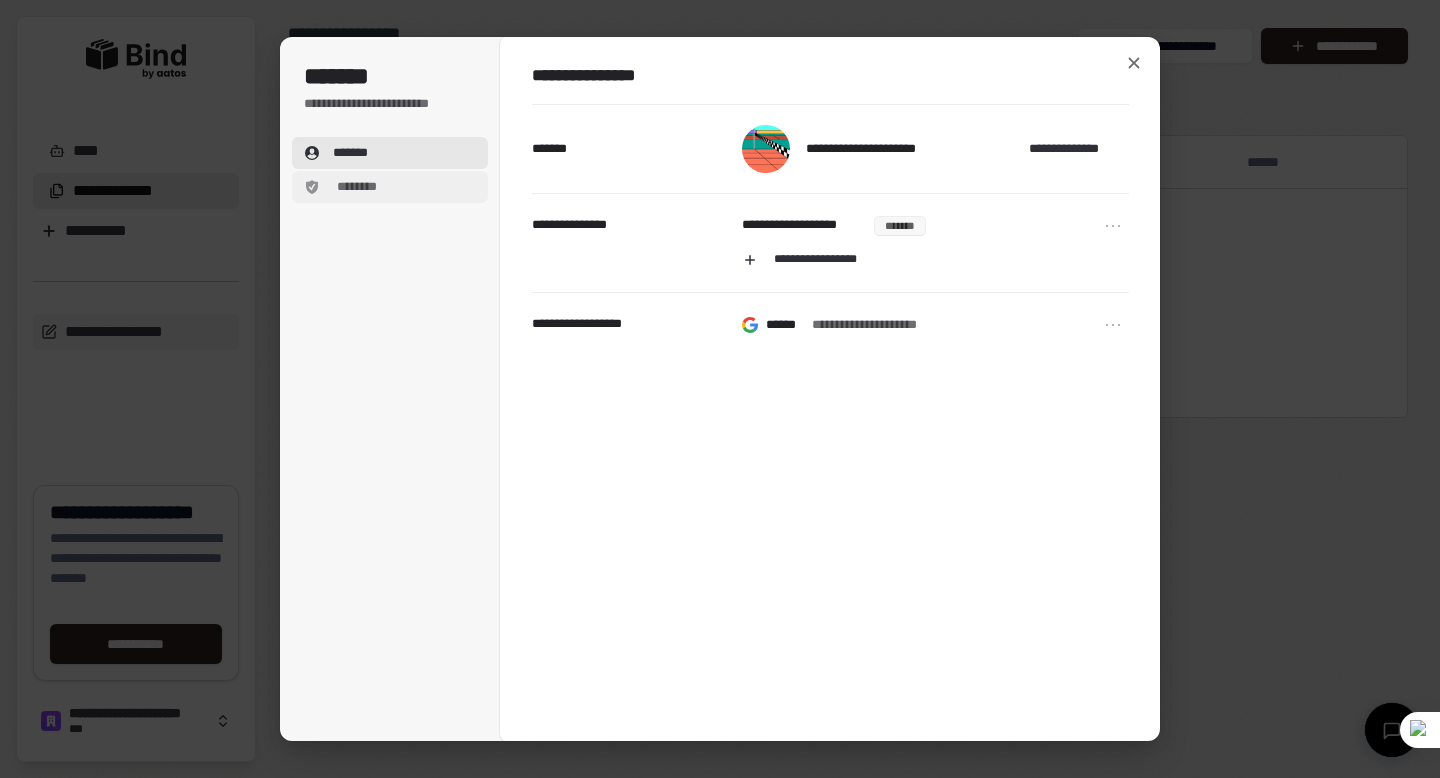 click on "********" at bounding box center (356, 187) 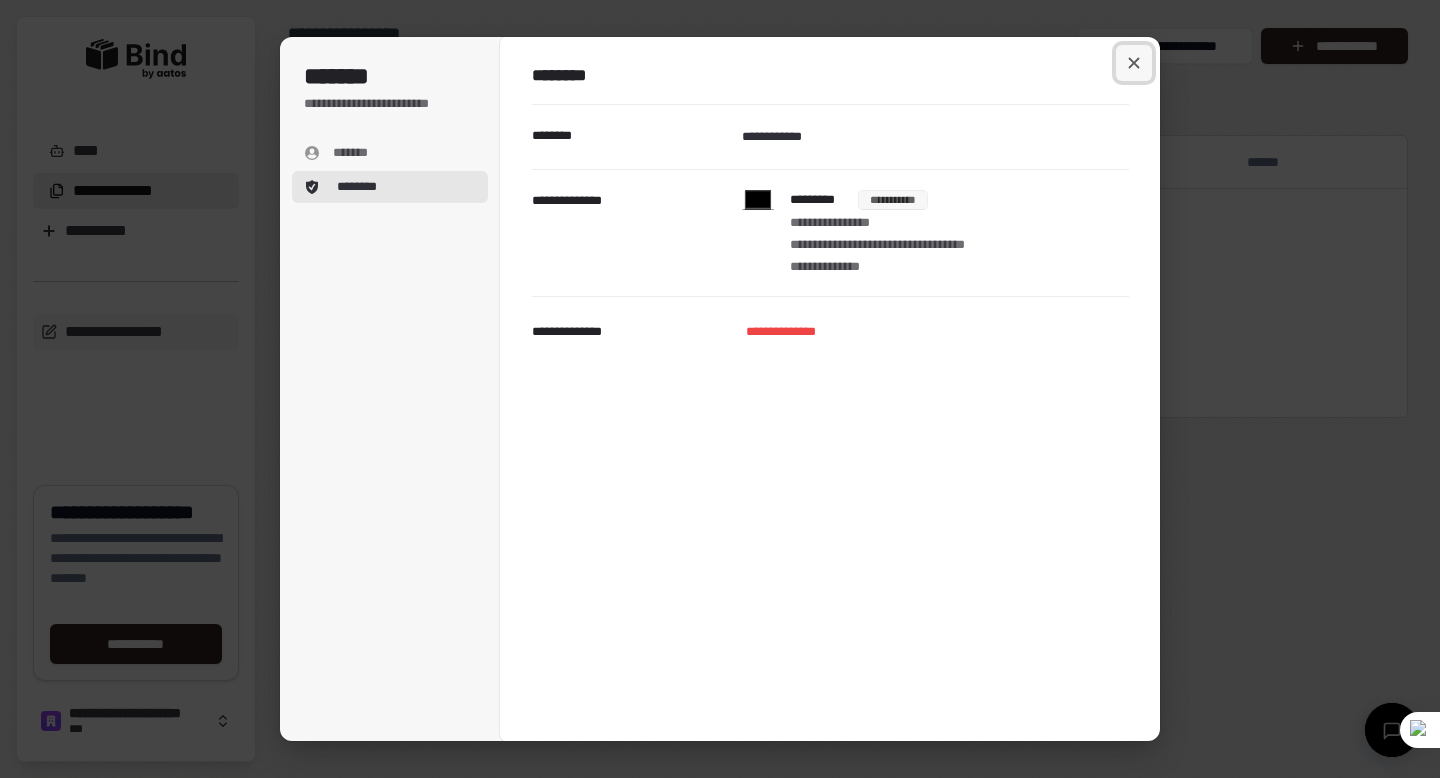 click at bounding box center (1134, 63) 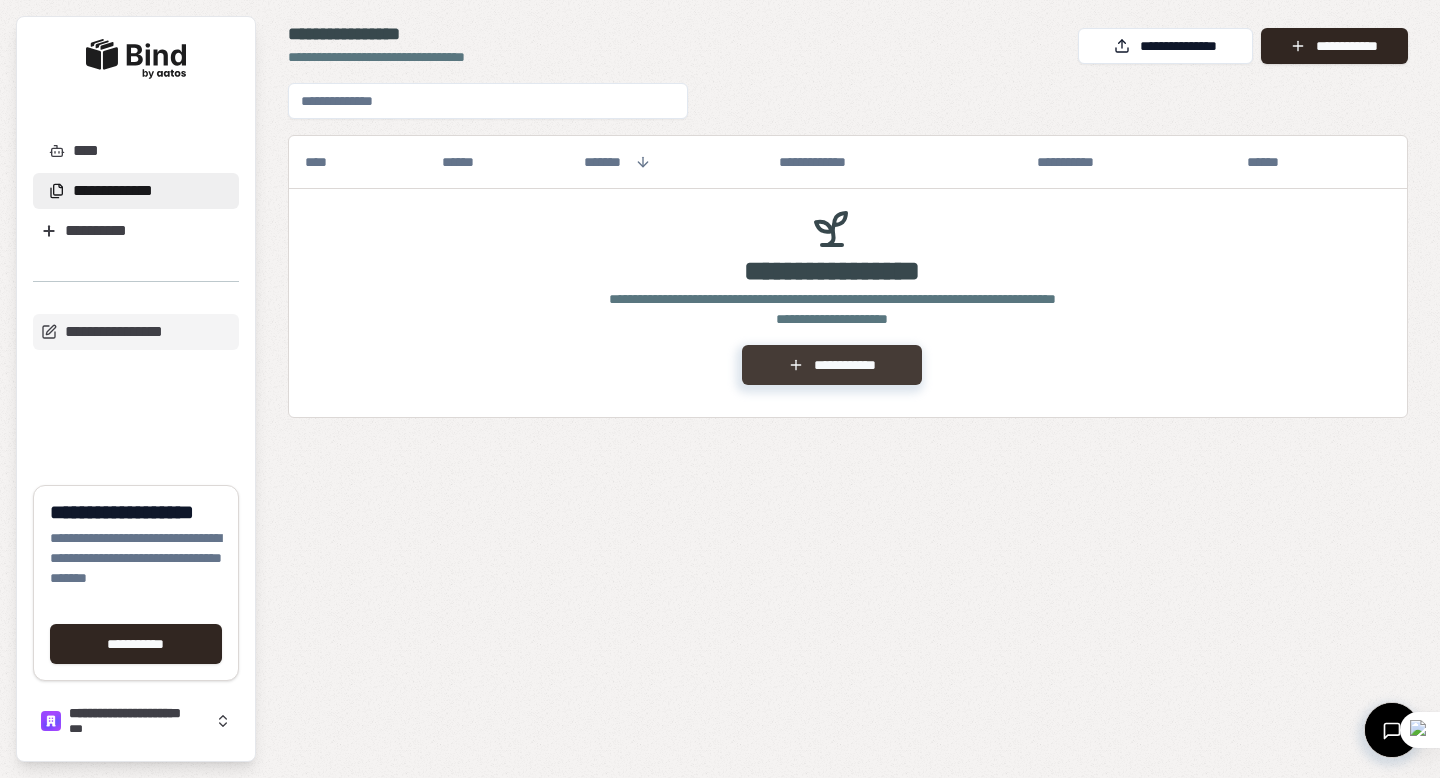 click on "**********" at bounding box center [831, 365] 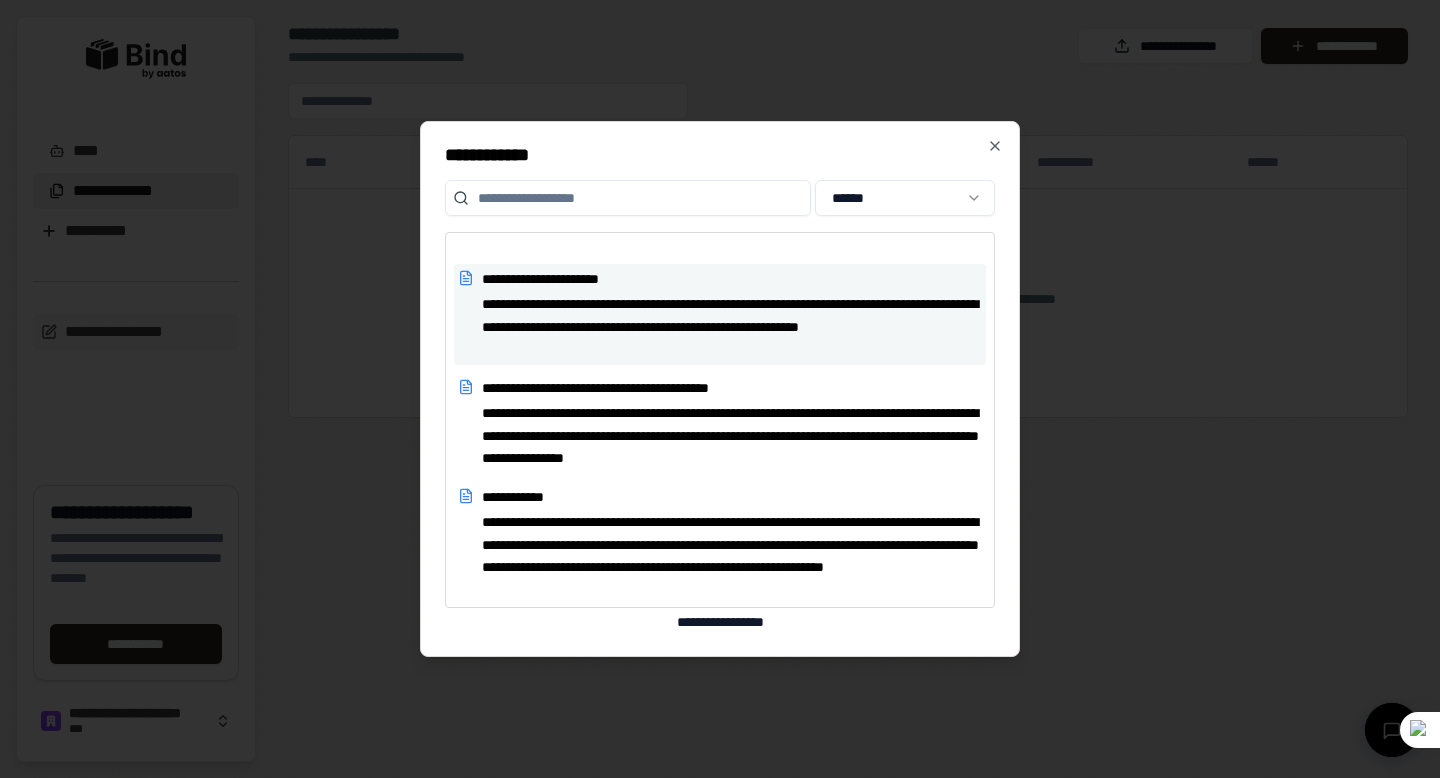 scroll, scrollTop: 99, scrollLeft: 0, axis: vertical 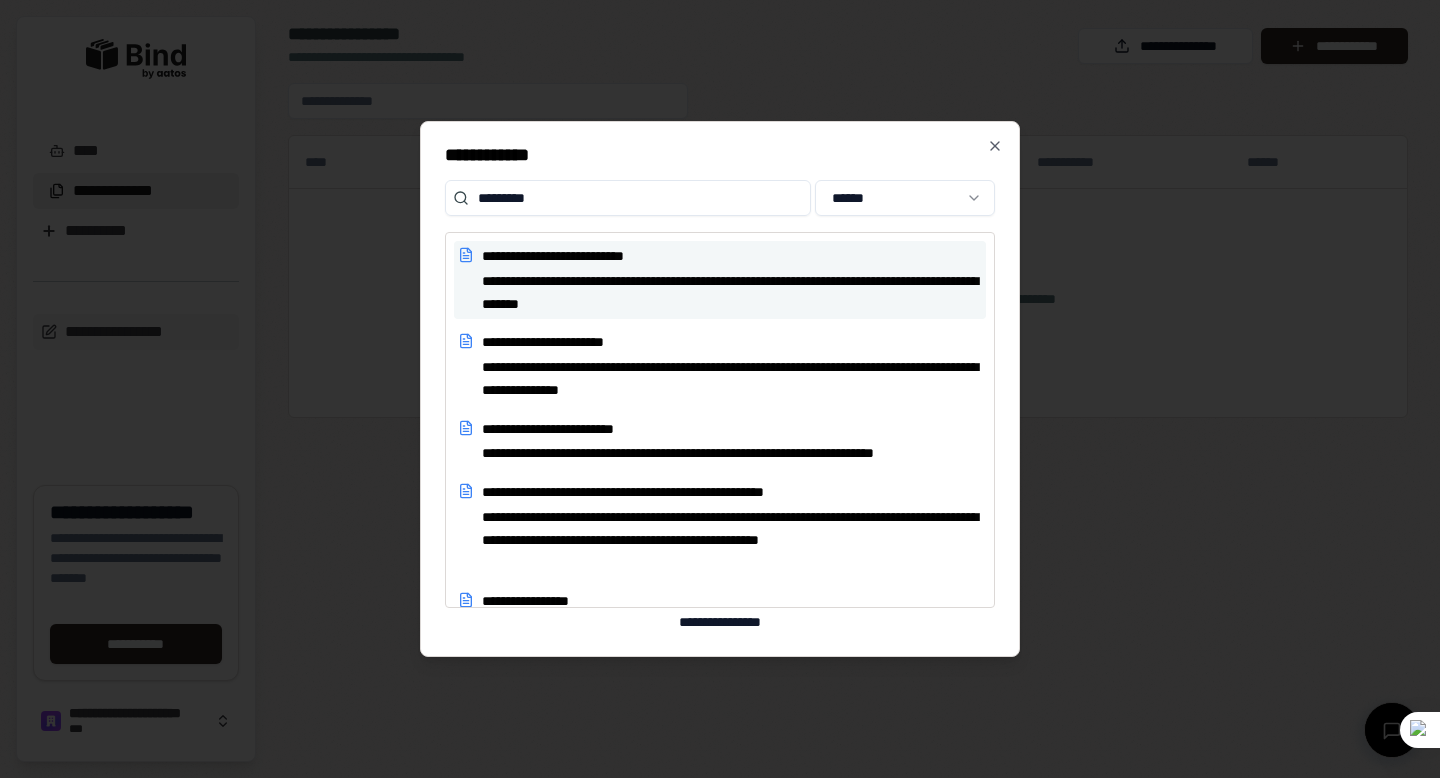 type on "*********" 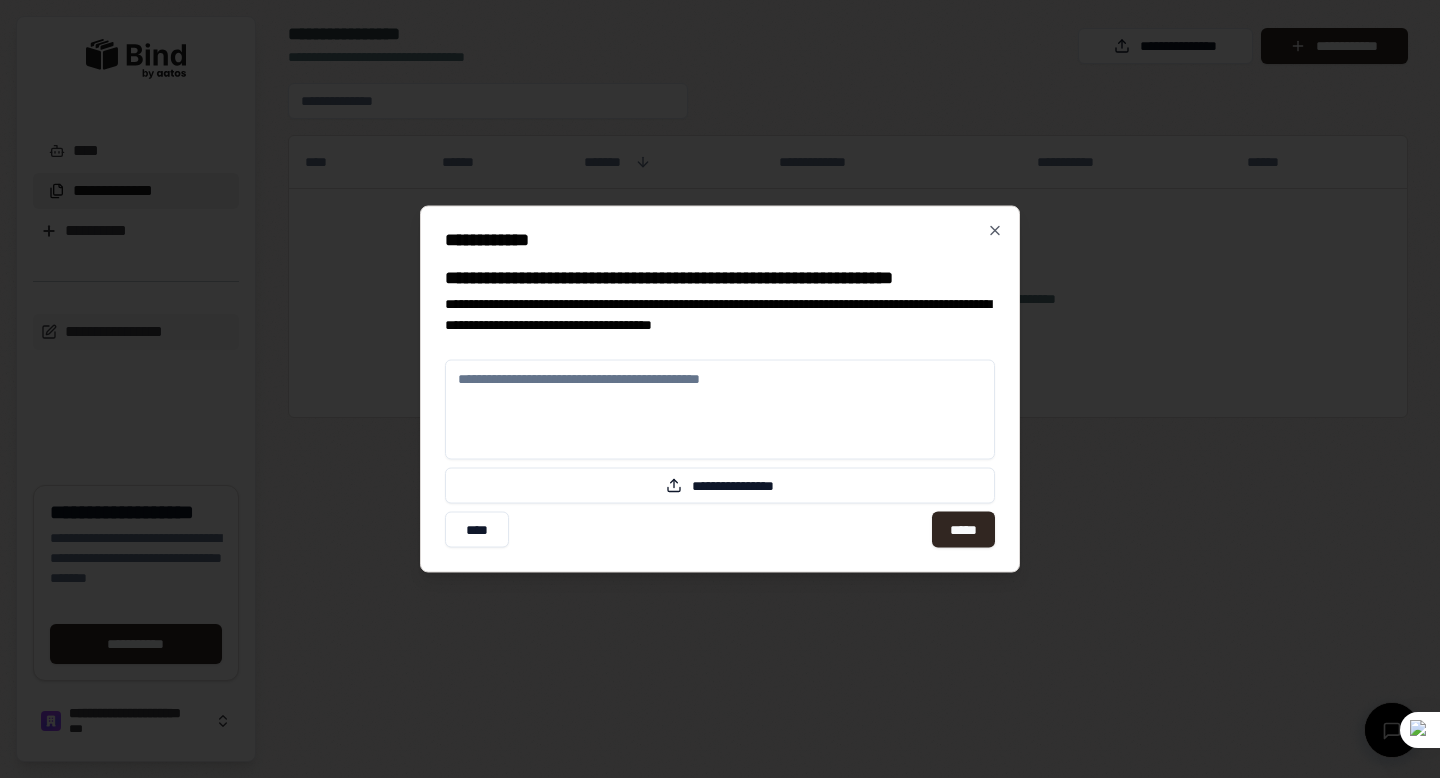 click on "**********" at bounding box center (720, 315) 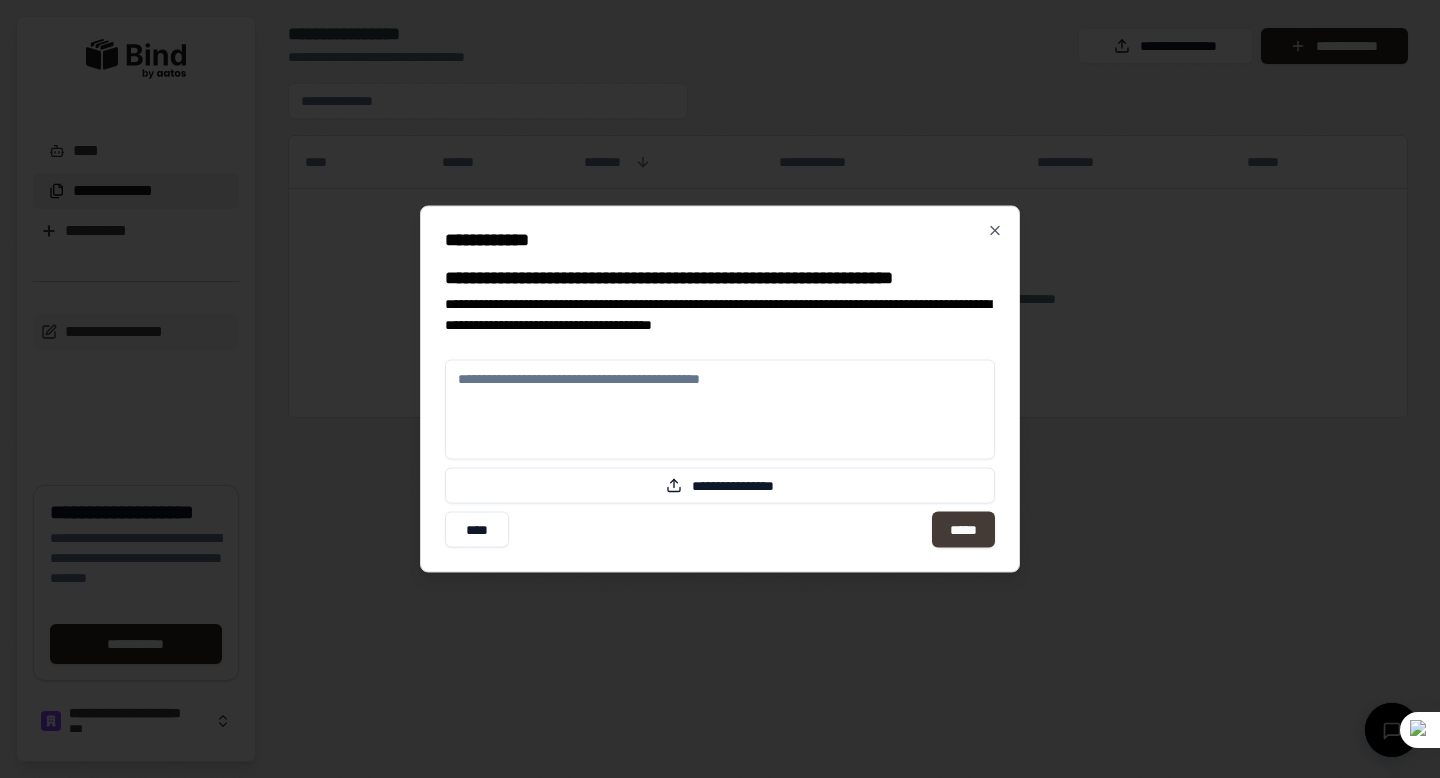 click on "*****" at bounding box center (963, 530) 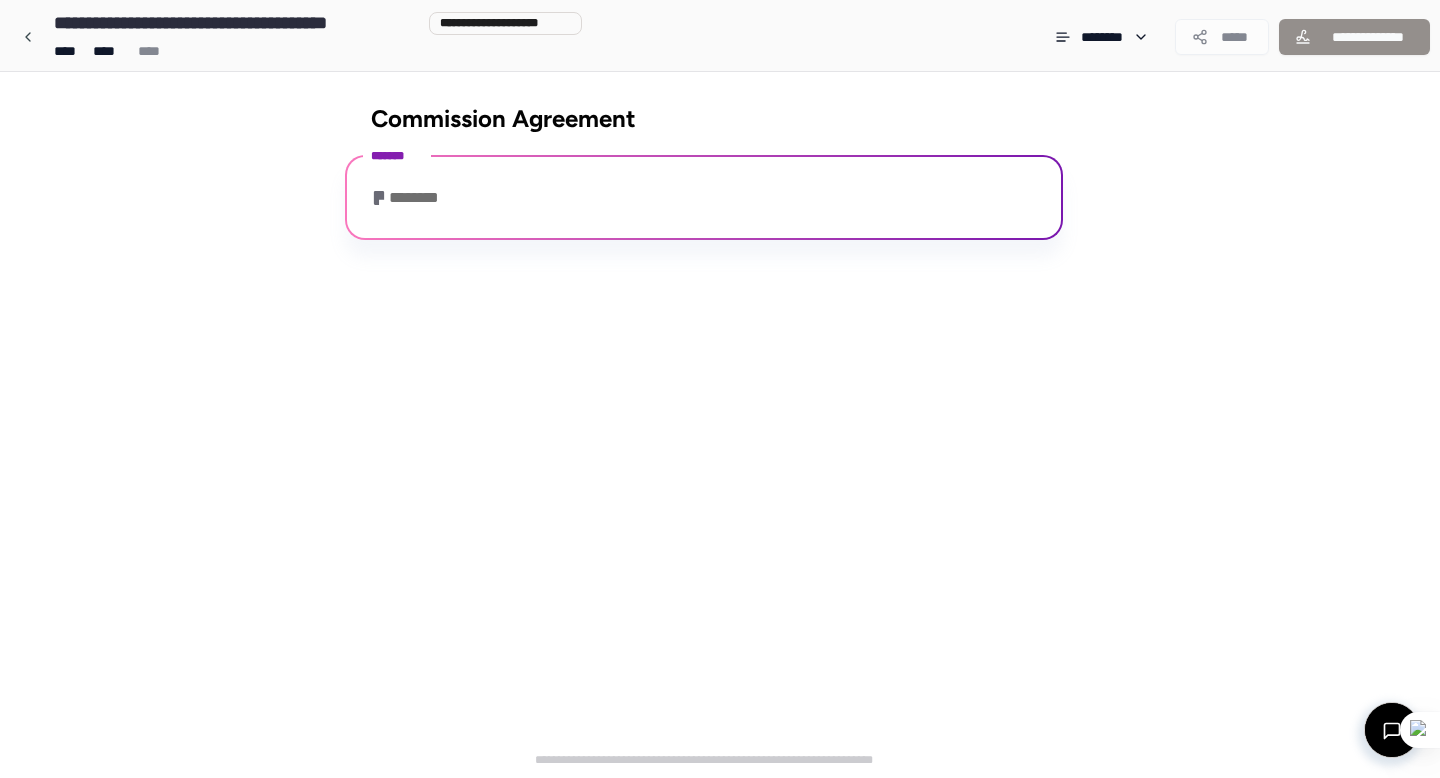 click on "********" at bounding box center (704, 200) 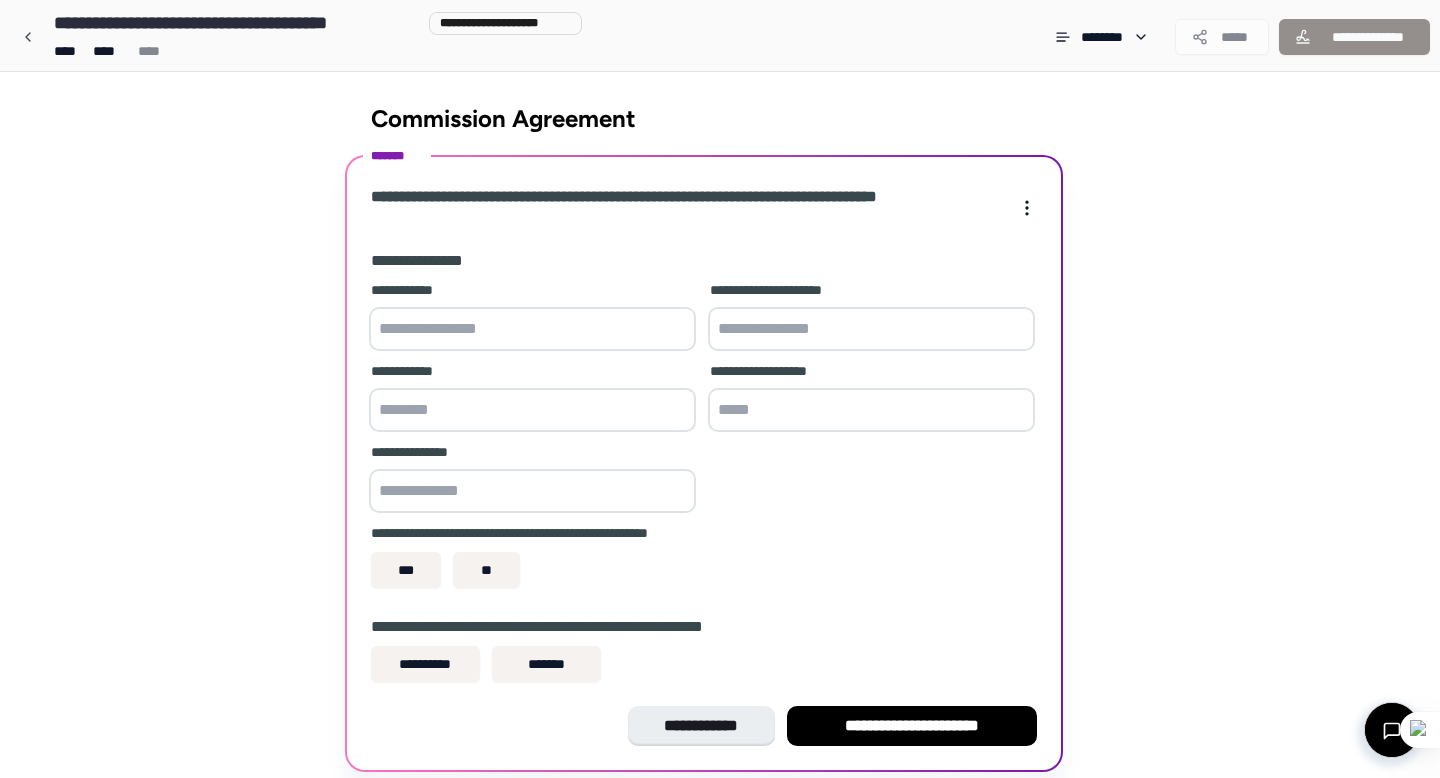 scroll, scrollTop: 72, scrollLeft: 0, axis: vertical 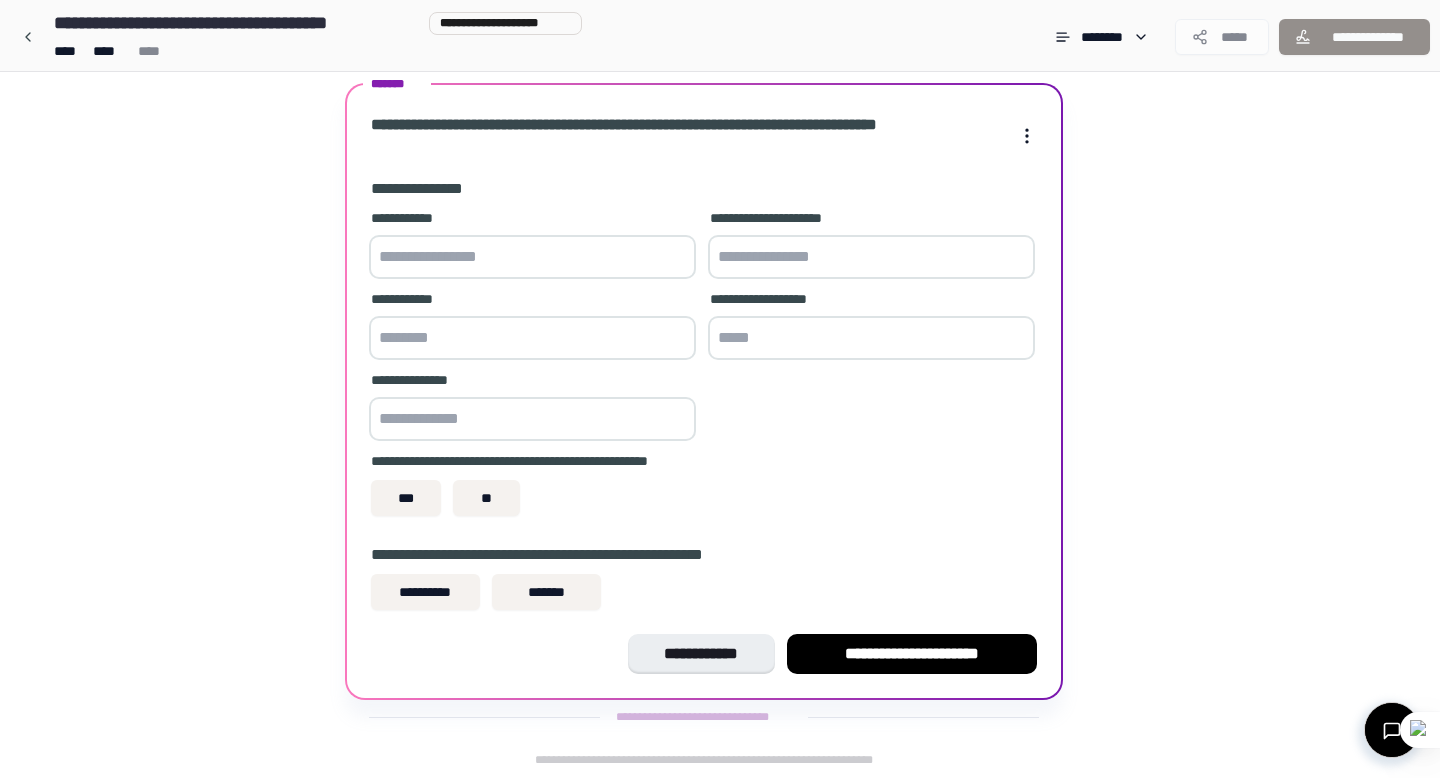 click at bounding box center [532, 257] 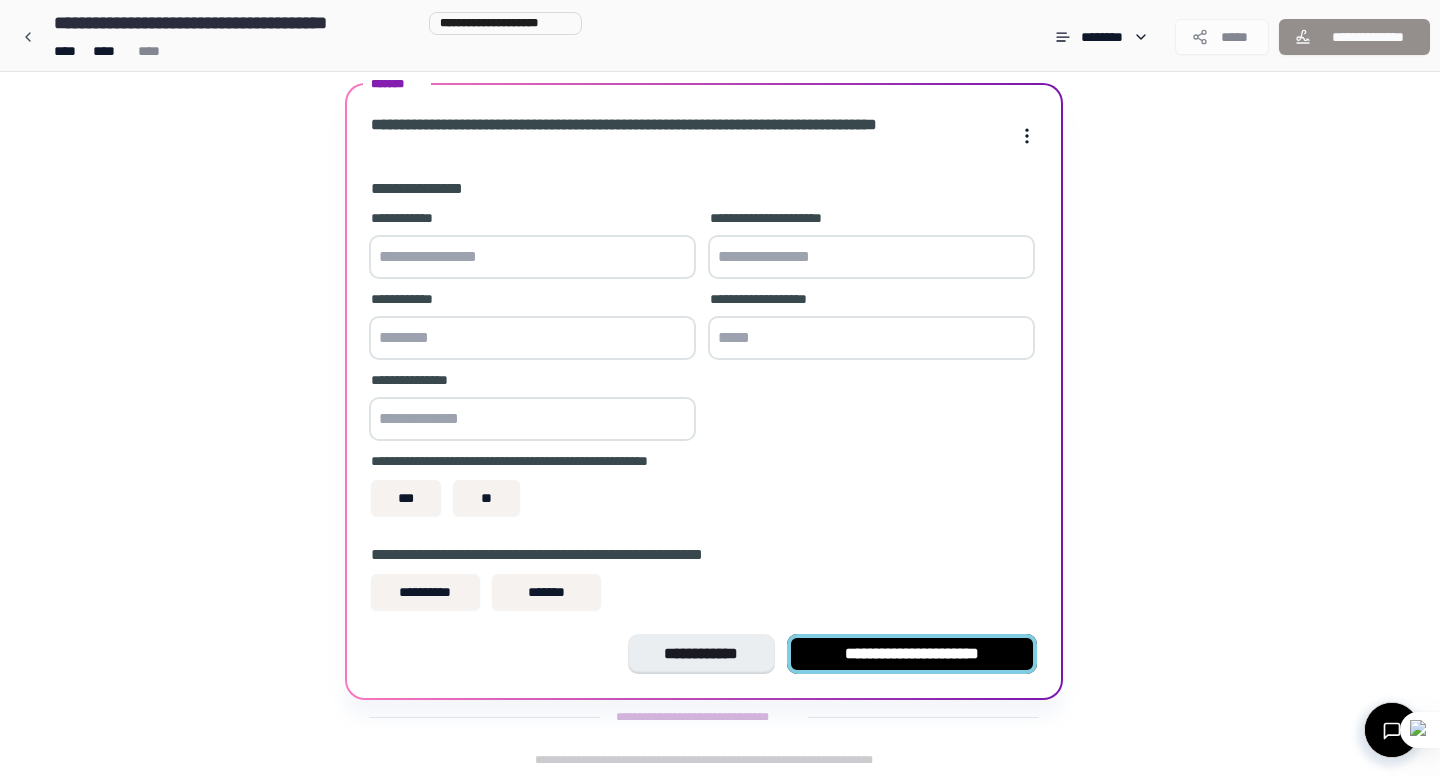 click on "**********" at bounding box center [912, 654] 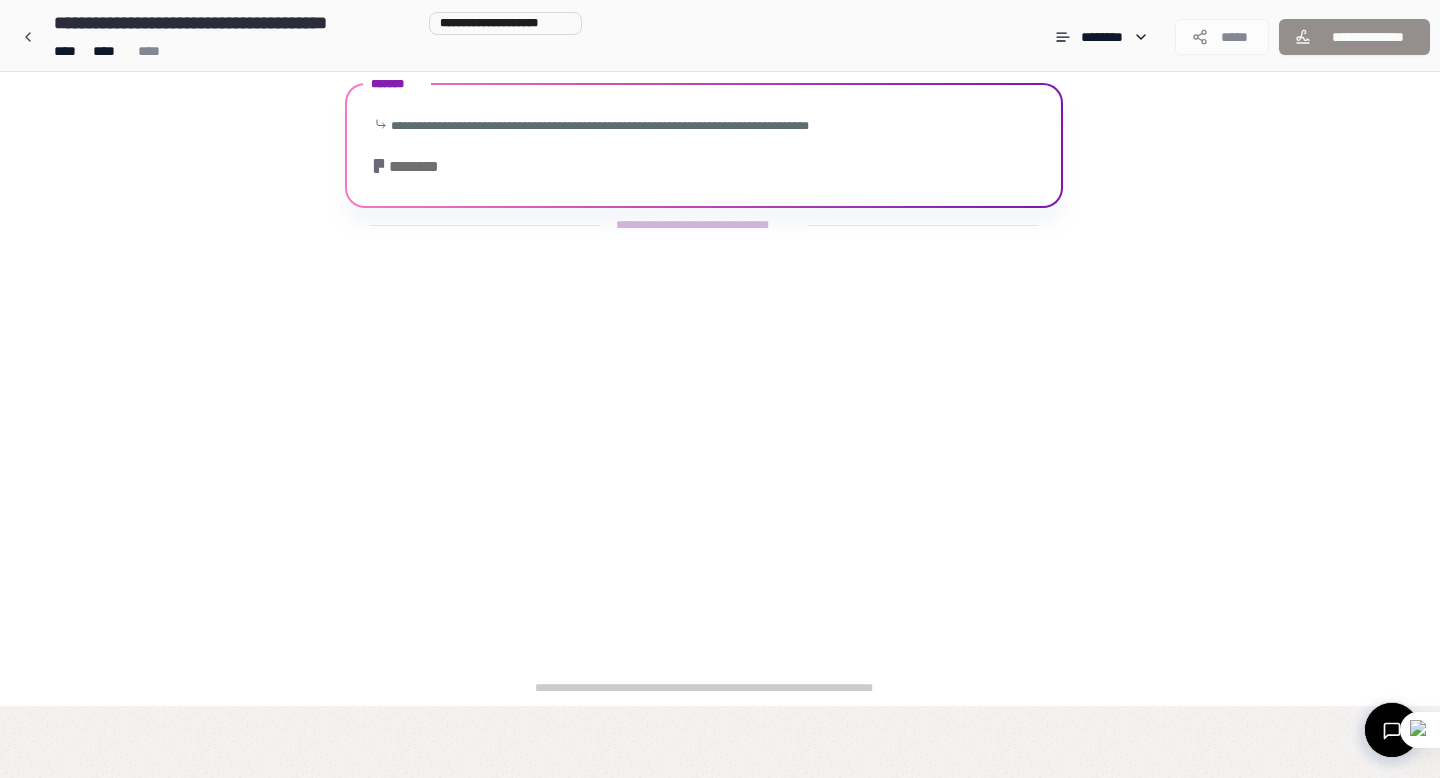 scroll, scrollTop: 0, scrollLeft: 0, axis: both 